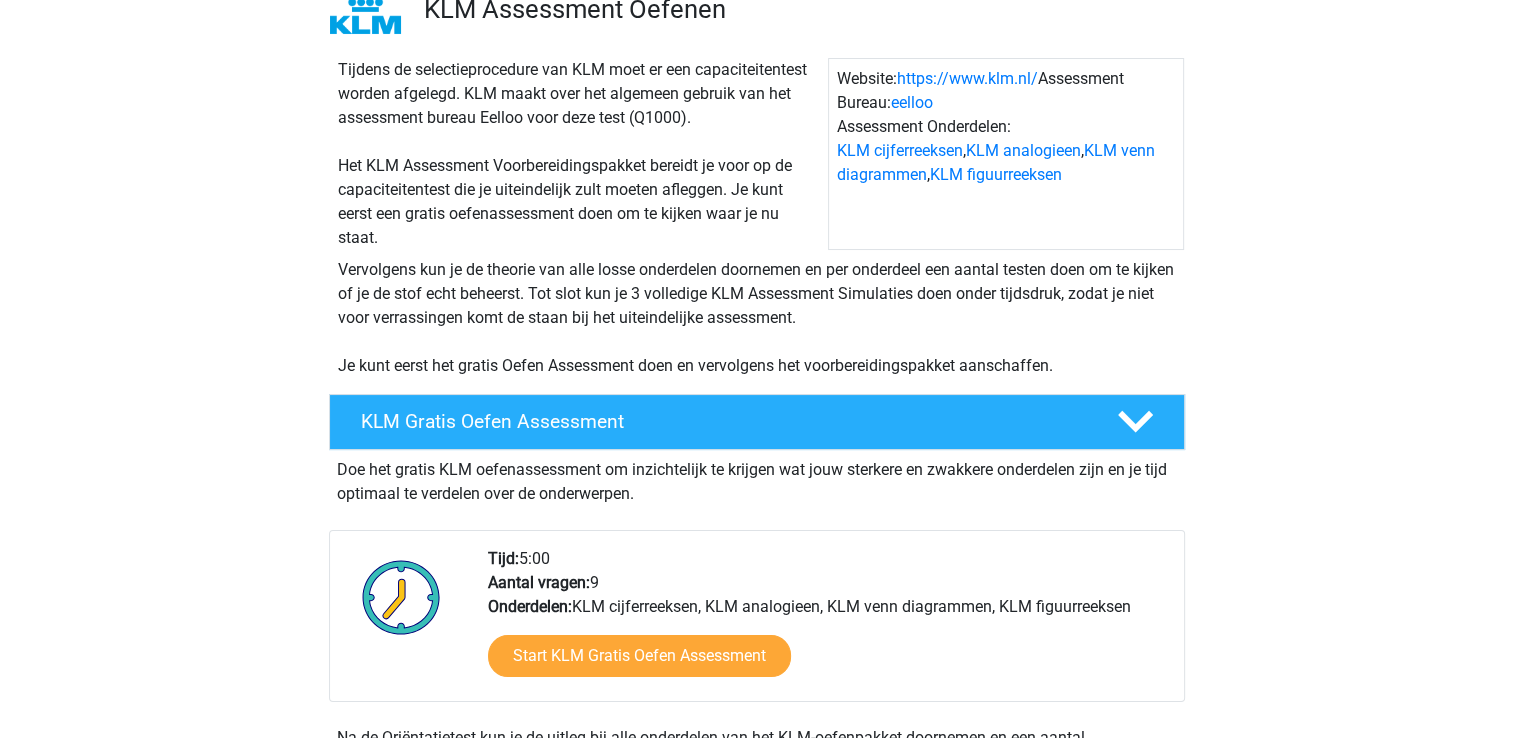 scroll, scrollTop: 0, scrollLeft: 0, axis: both 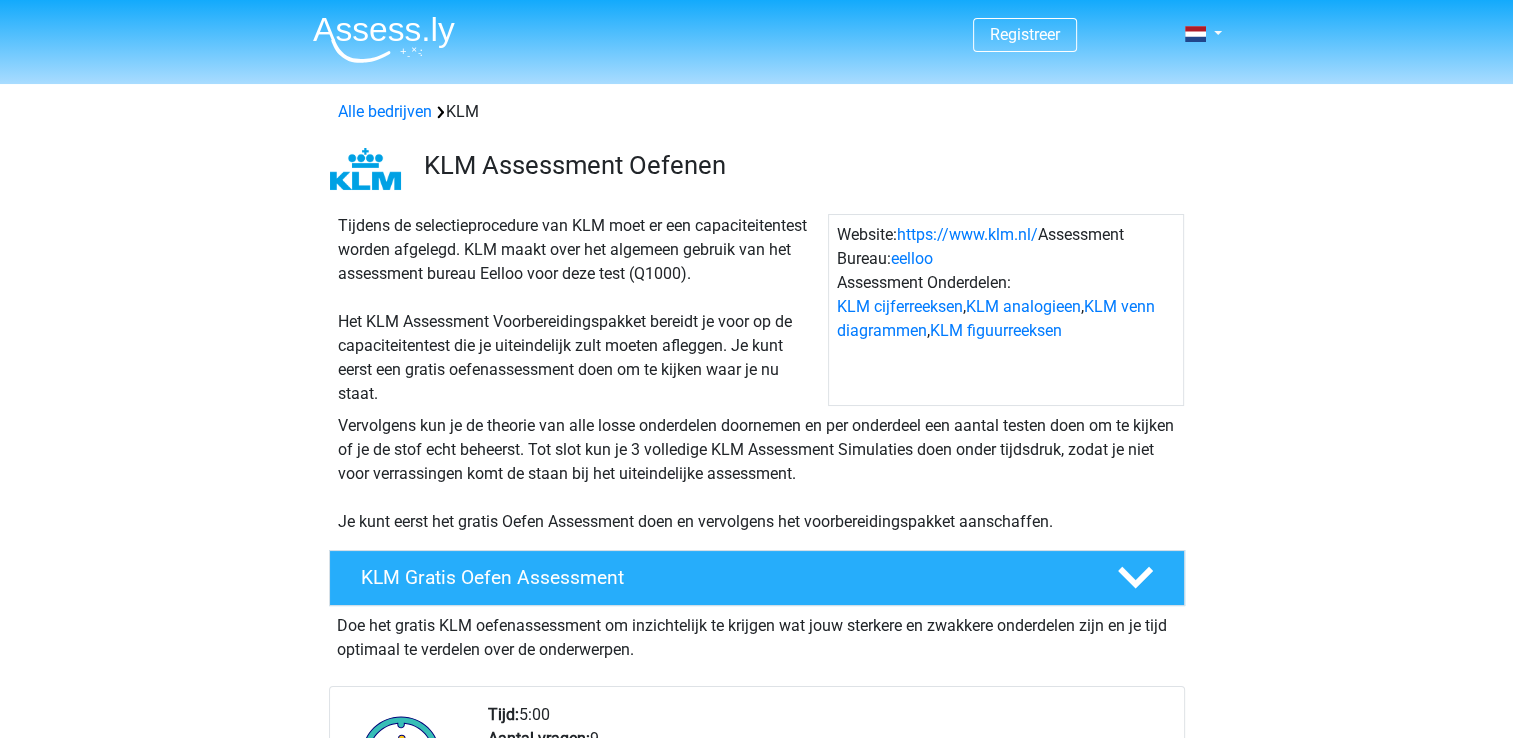 click on "Registreer" at bounding box center (1025, 35) 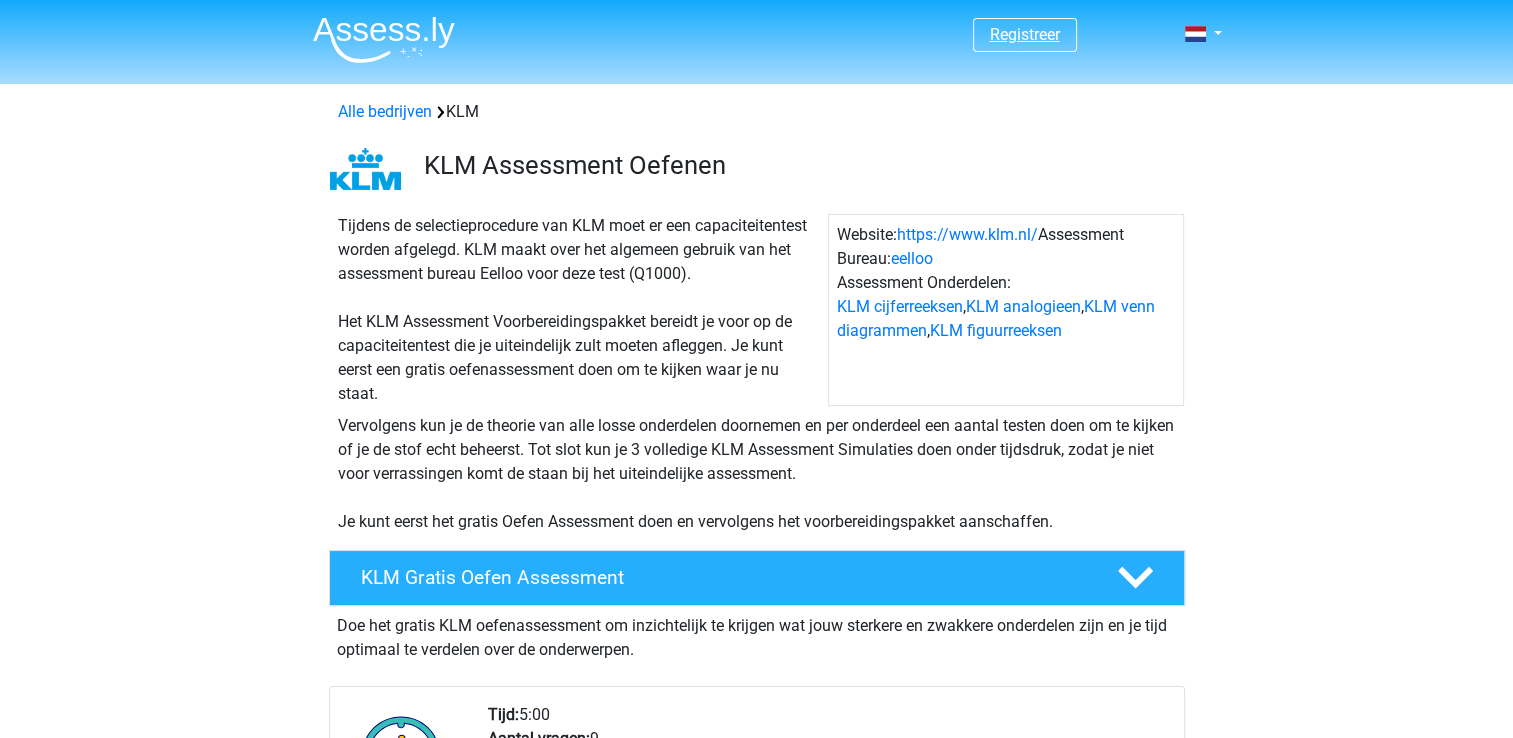 click on "Registreer" at bounding box center (1025, 34) 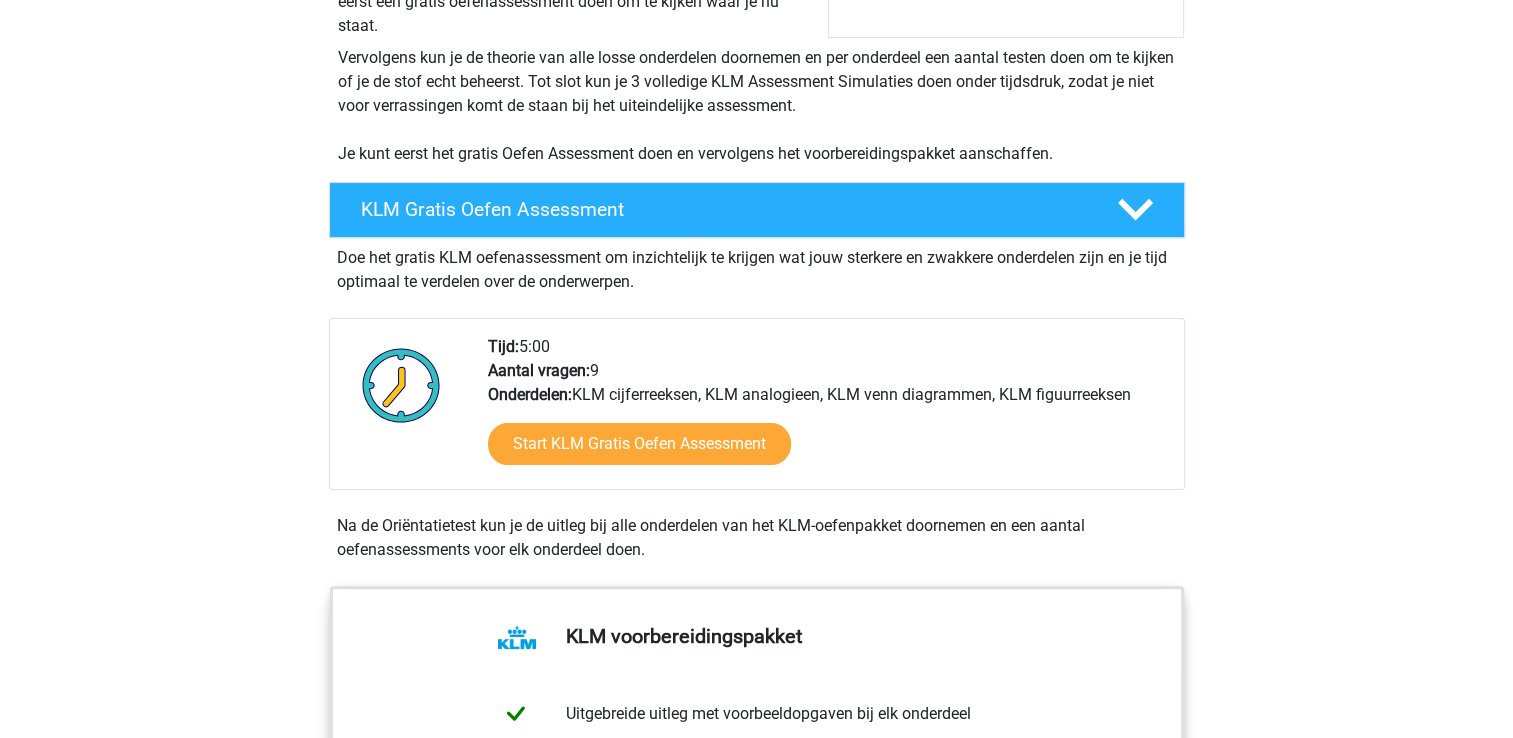 scroll, scrollTop: 368, scrollLeft: 0, axis: vertical 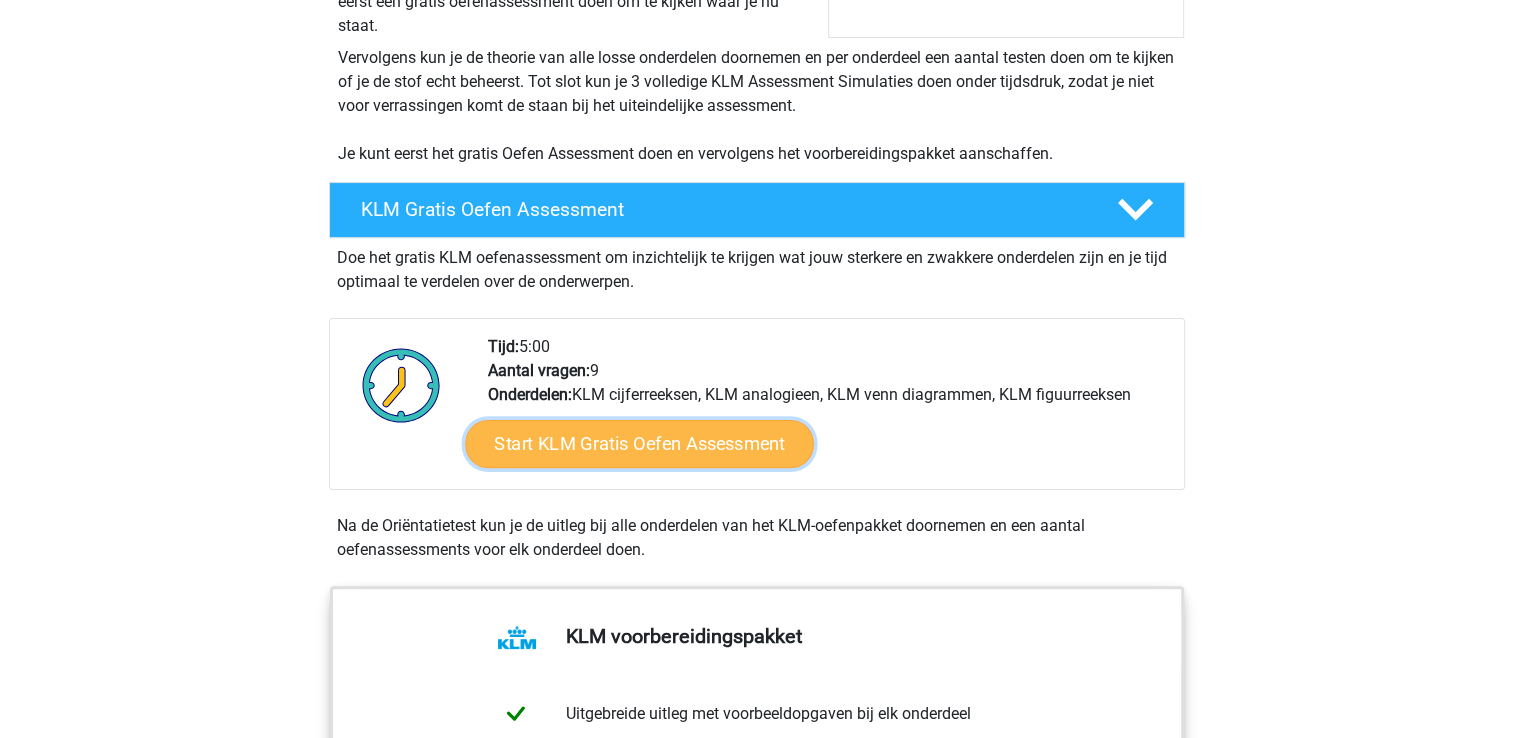 click on "Start KLM Gratis Oefen Assessment" at bounding box center [639, 443] 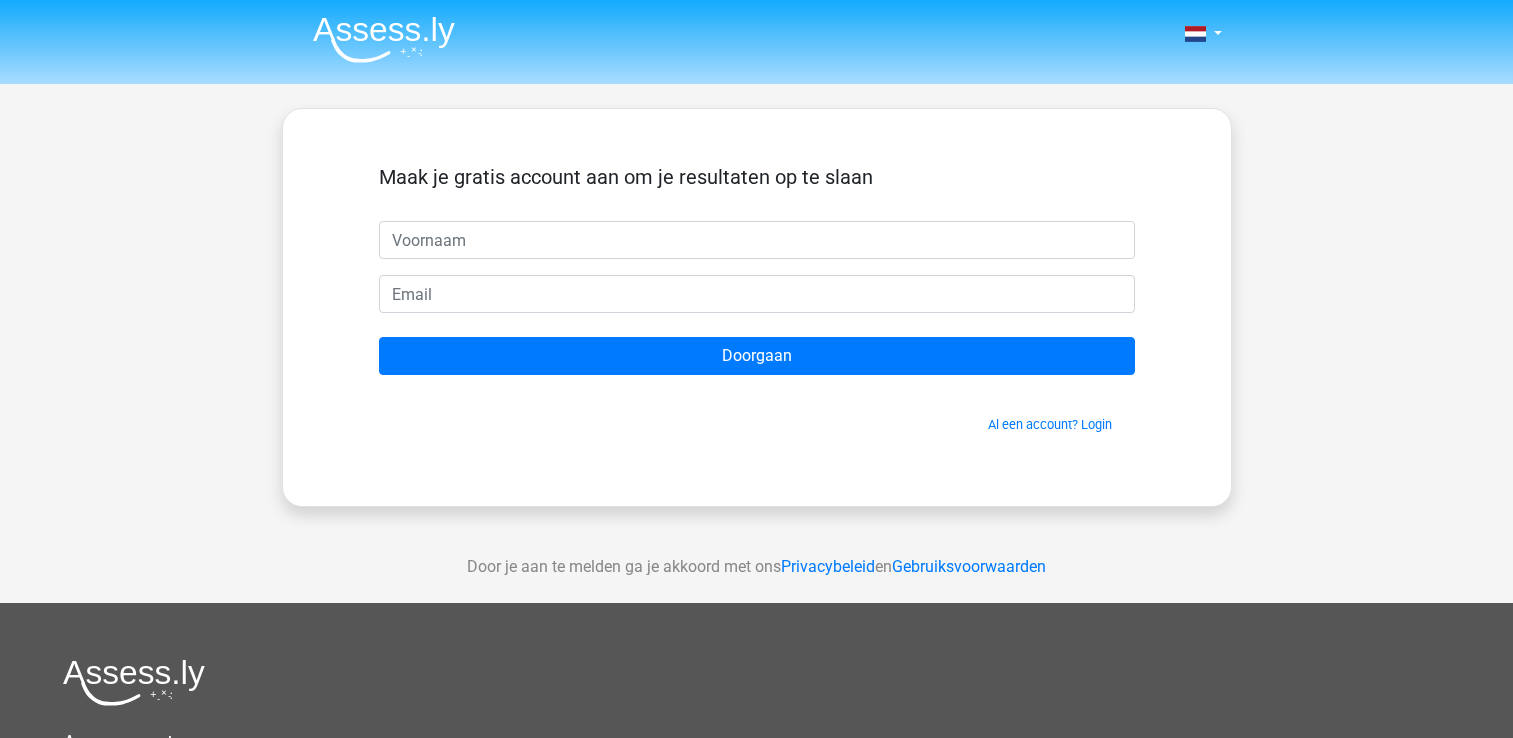 scroll, scrollTop: 0, scrollLeft: 0, axis: both 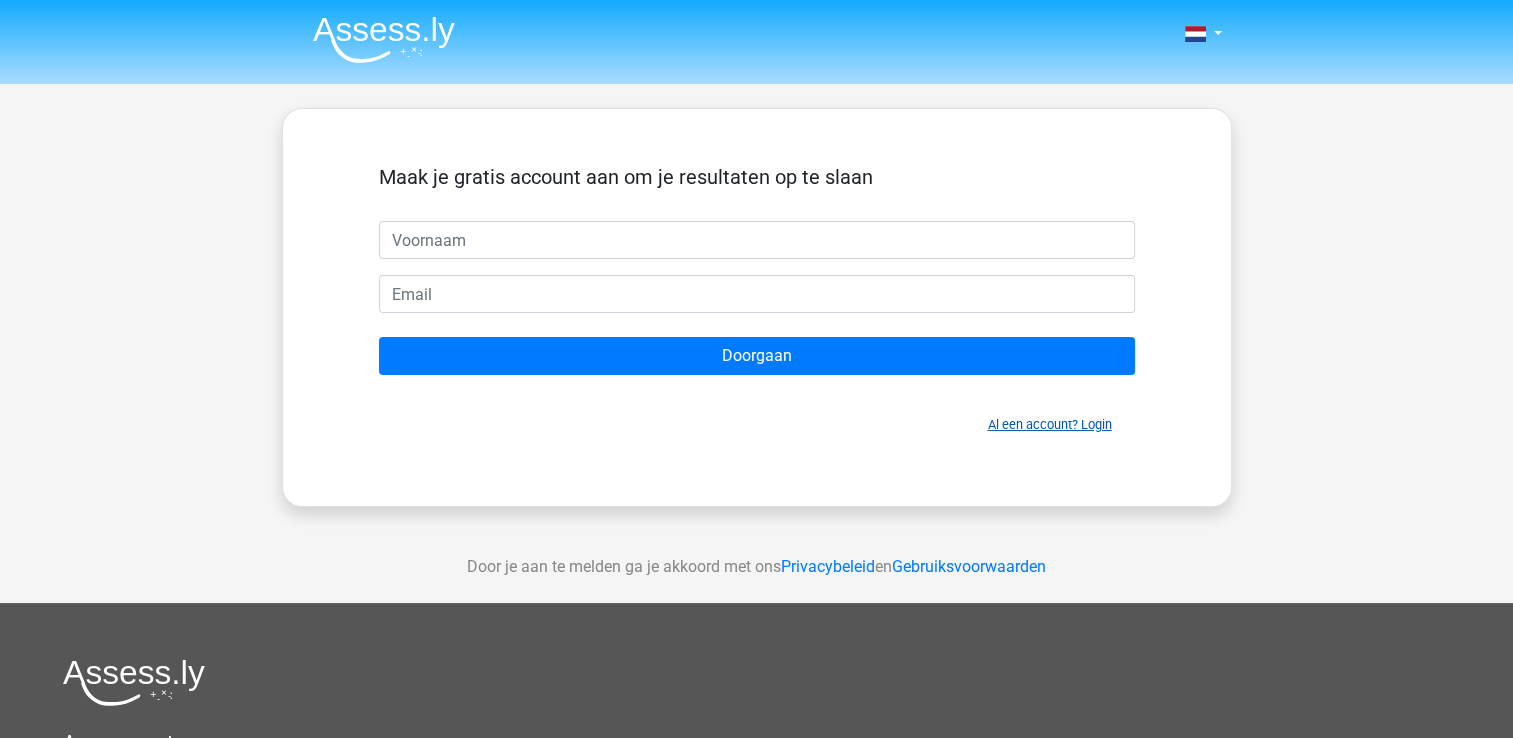 click on "Al een account? Login" at bounding box center (1050, 424) 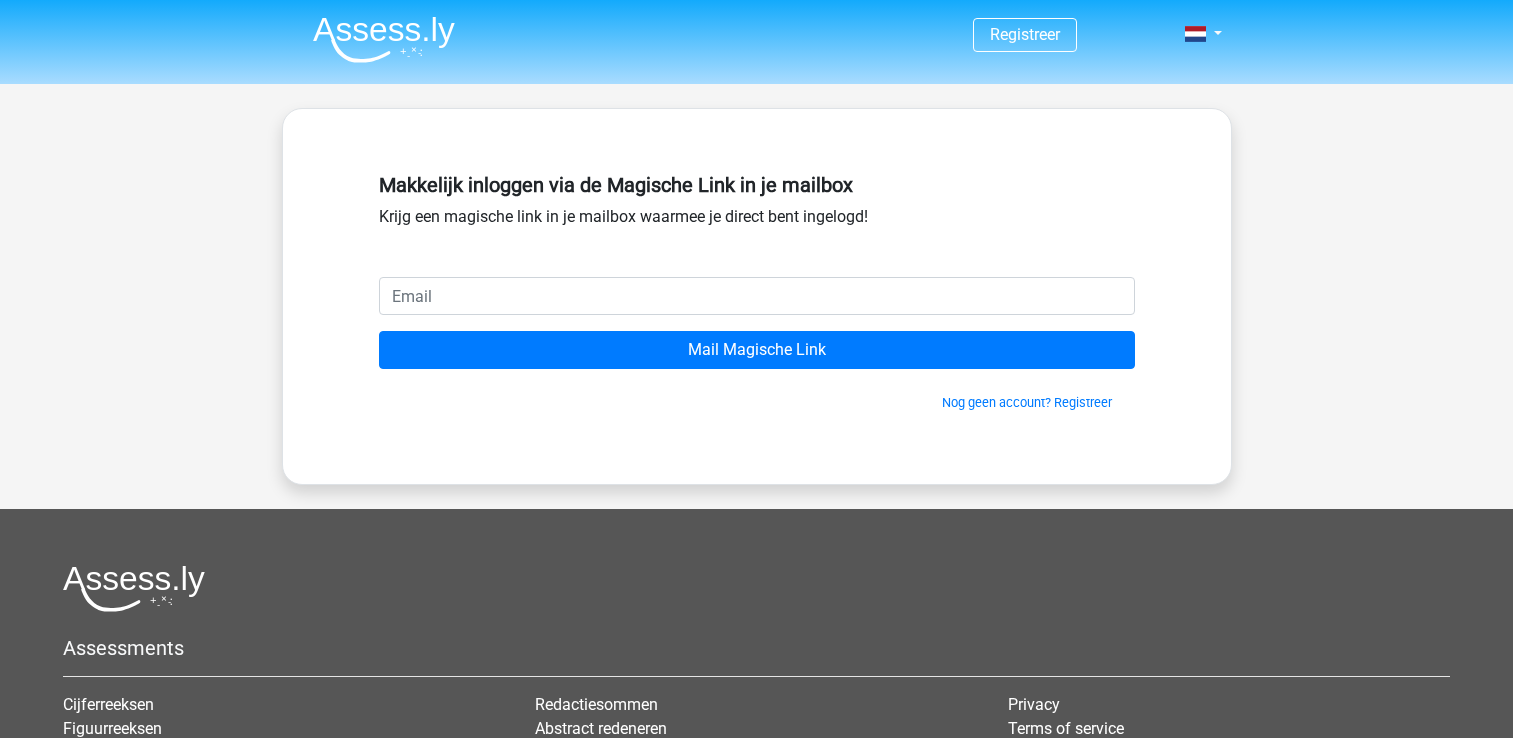 scroll, scrollTop: 0, scrollLeft: 0, axis: both 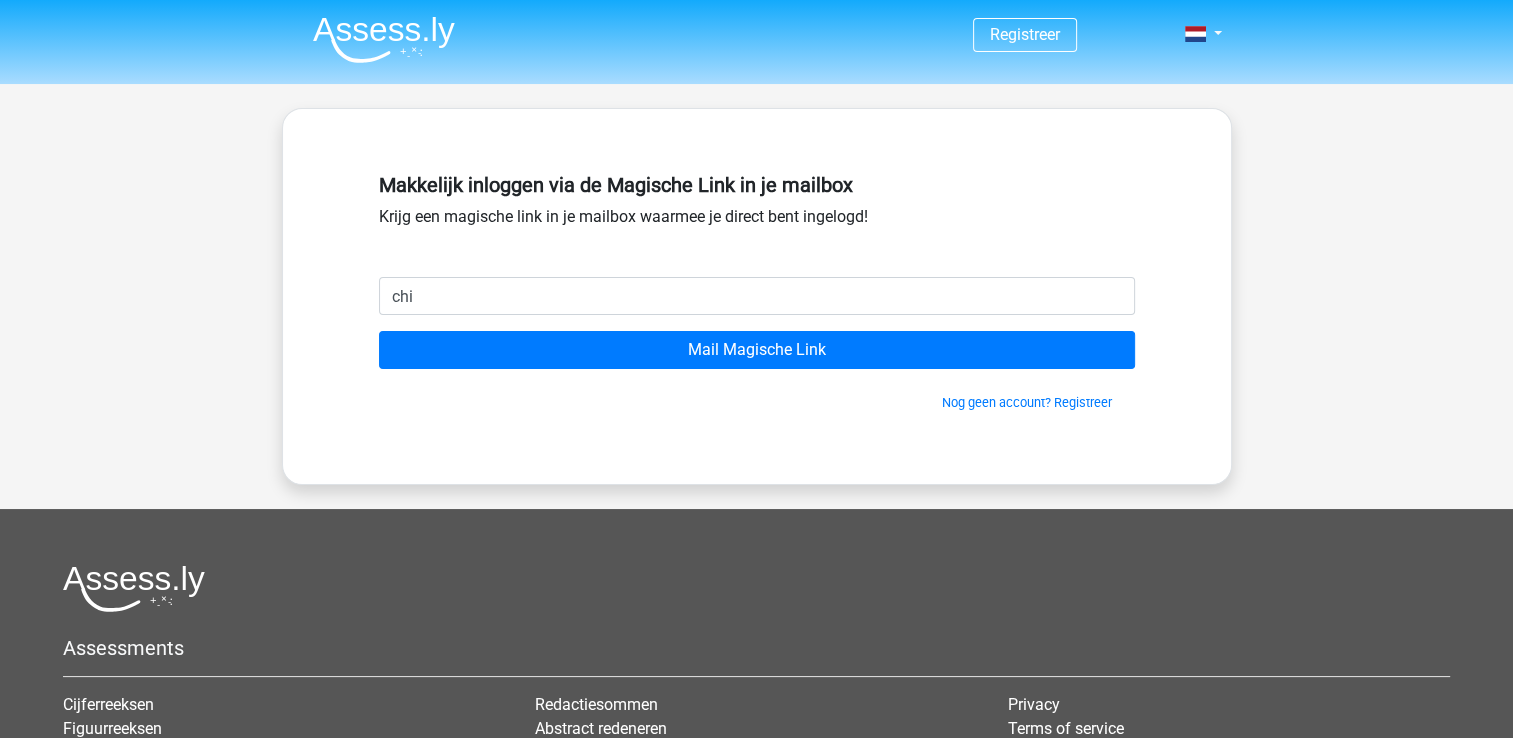type on "chiv900@[EMAIL]" 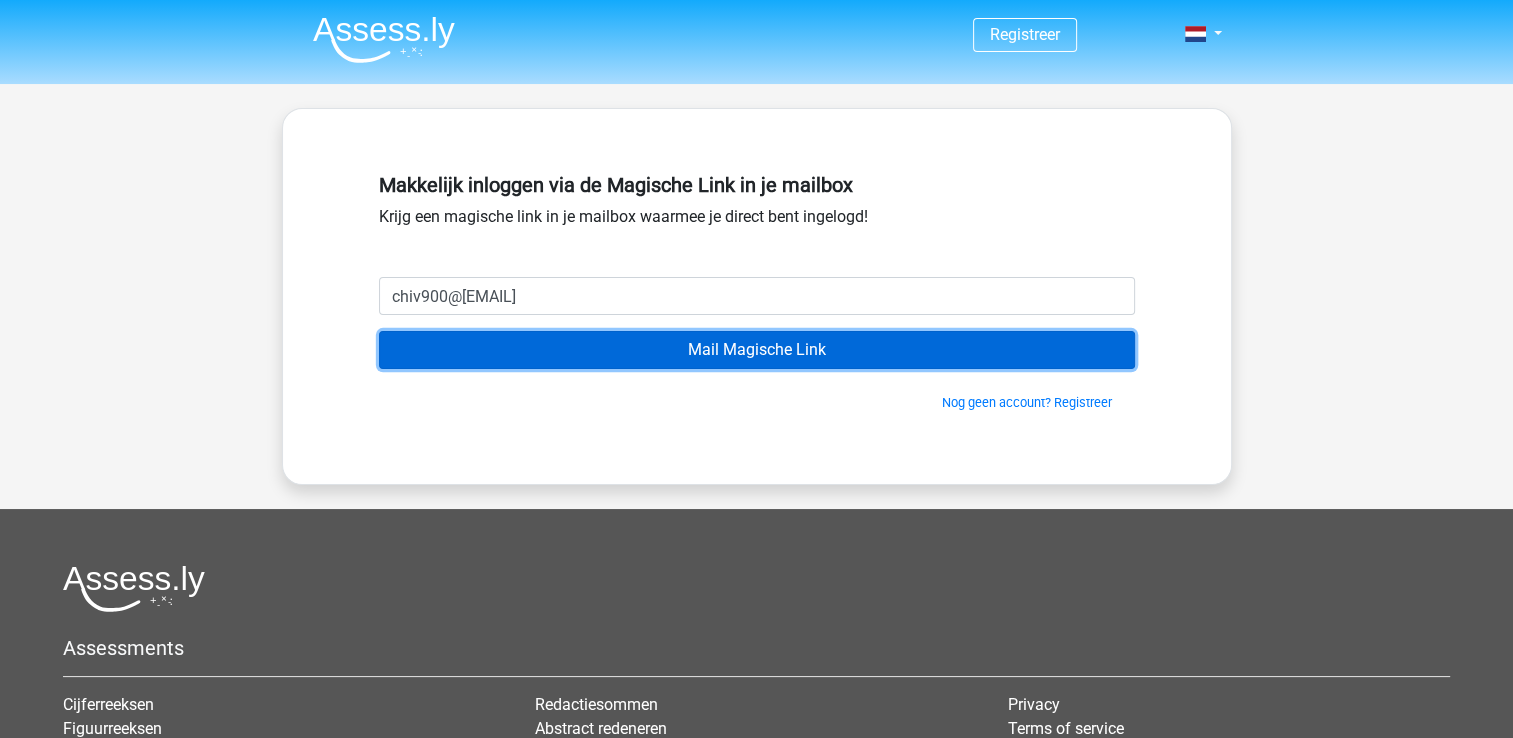 click on "Mail Magische Link" at bounding box center [757, 350] 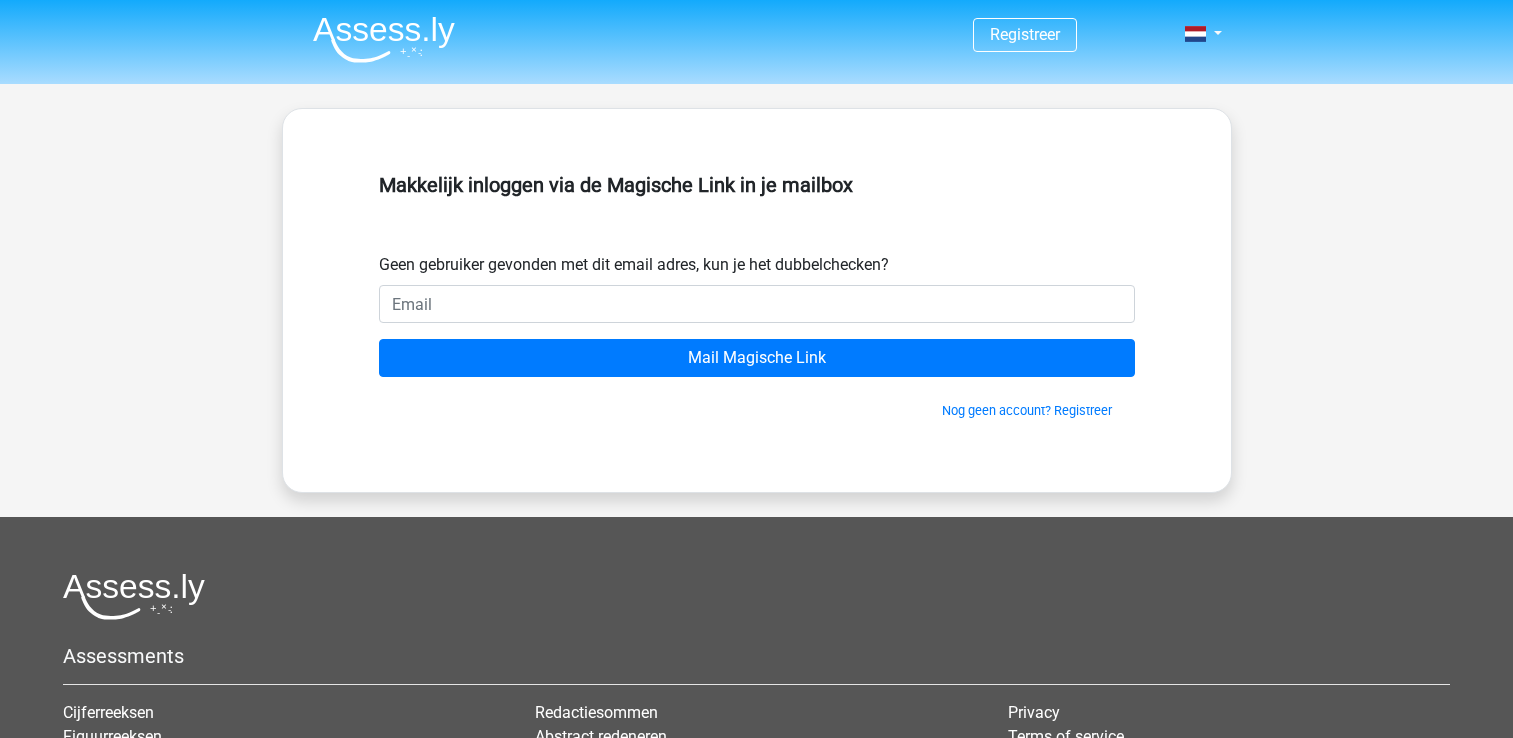 scroll, scrollTop: 0, scrollLeft: 0, axis: both 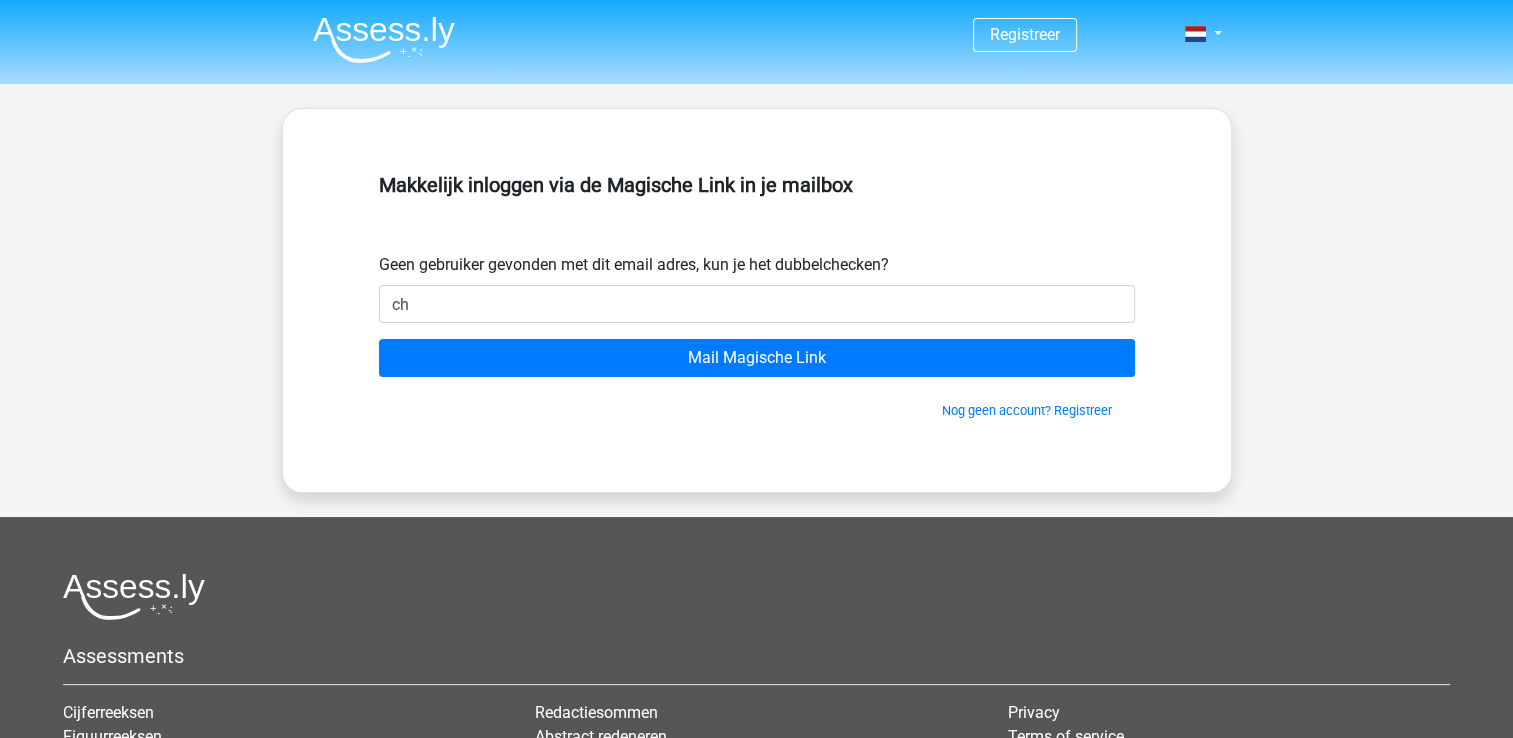 type on "chiv900@[EMAIL]" 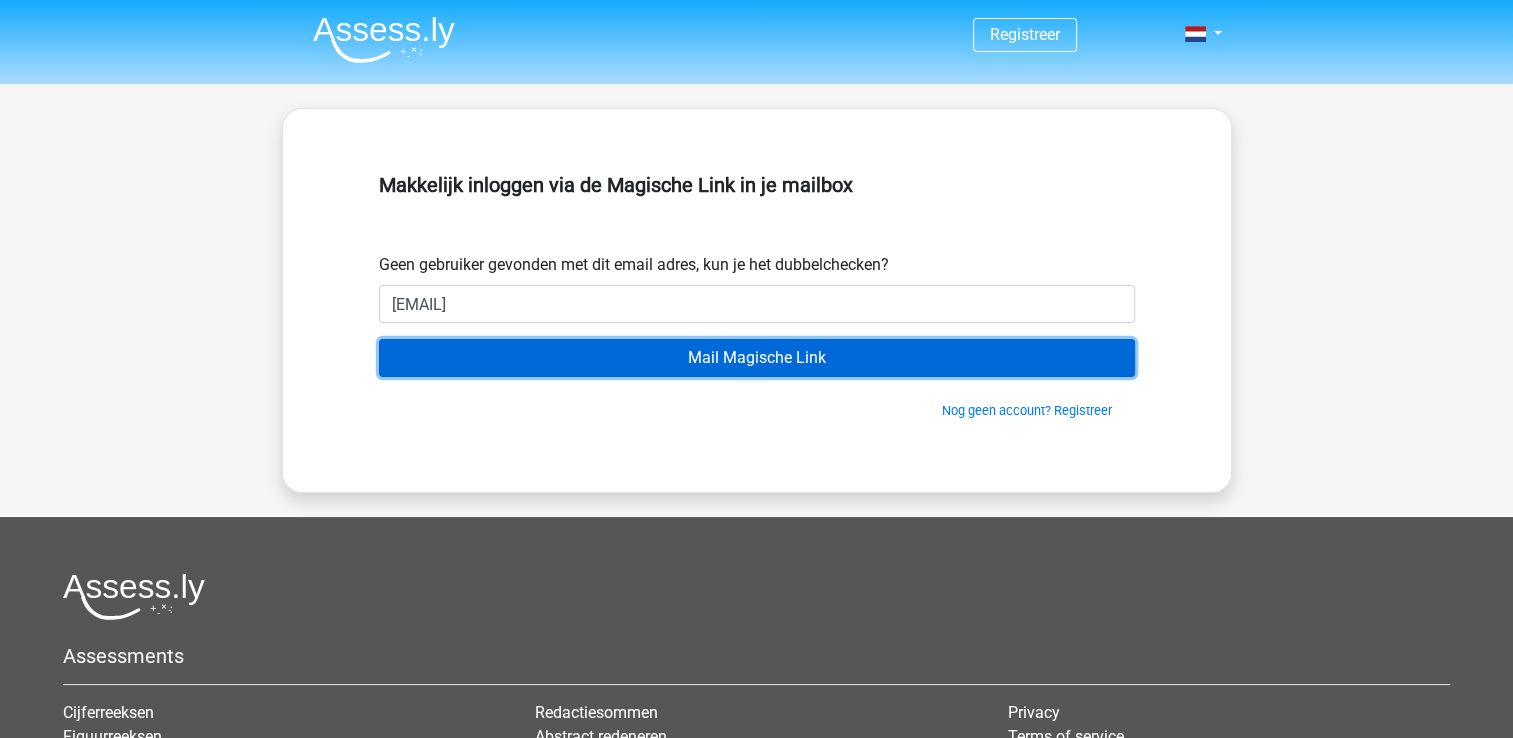 click on "Mail Magische Link" at bounding box center [757, 358] 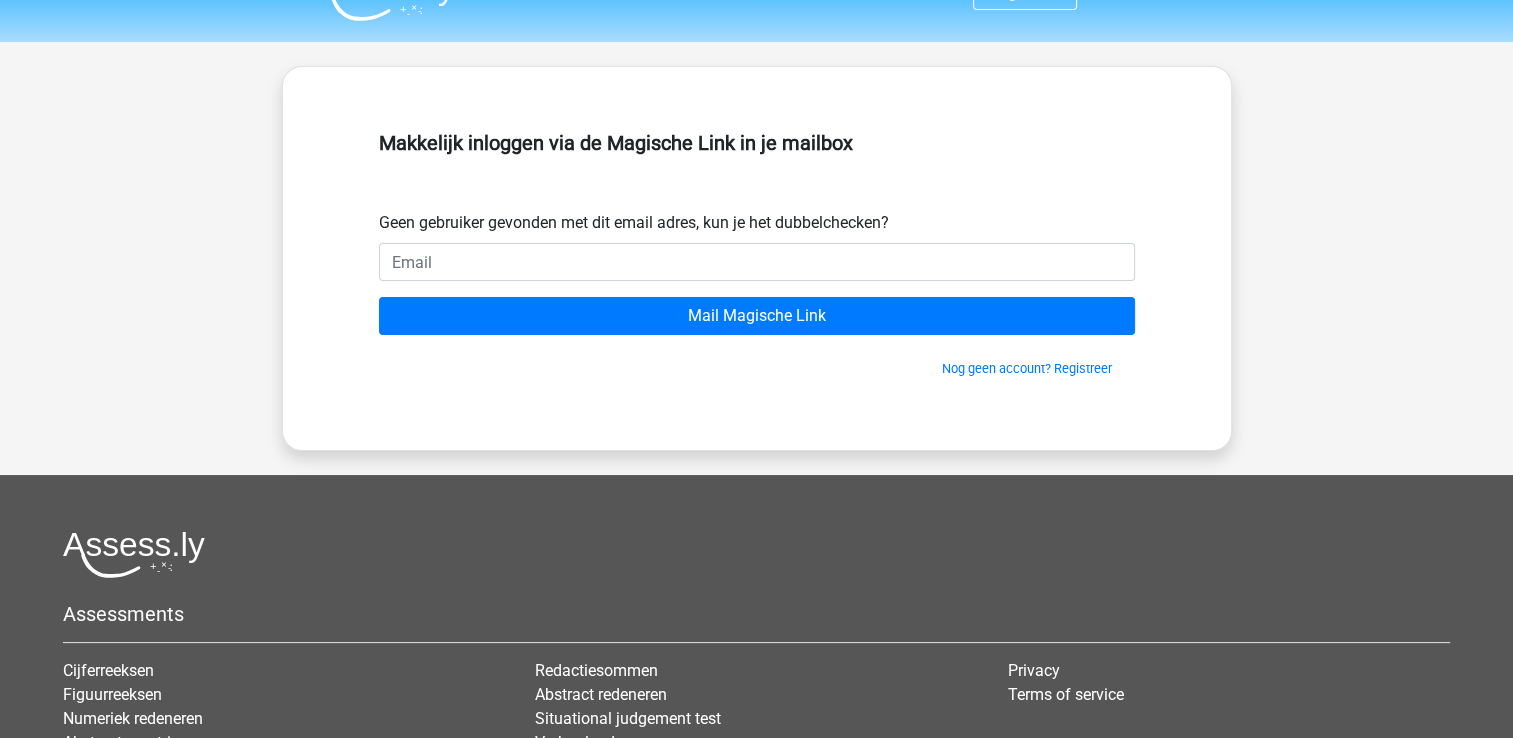 scroll, scrollTop: 40, scrollLeft: 0, axis: vertical 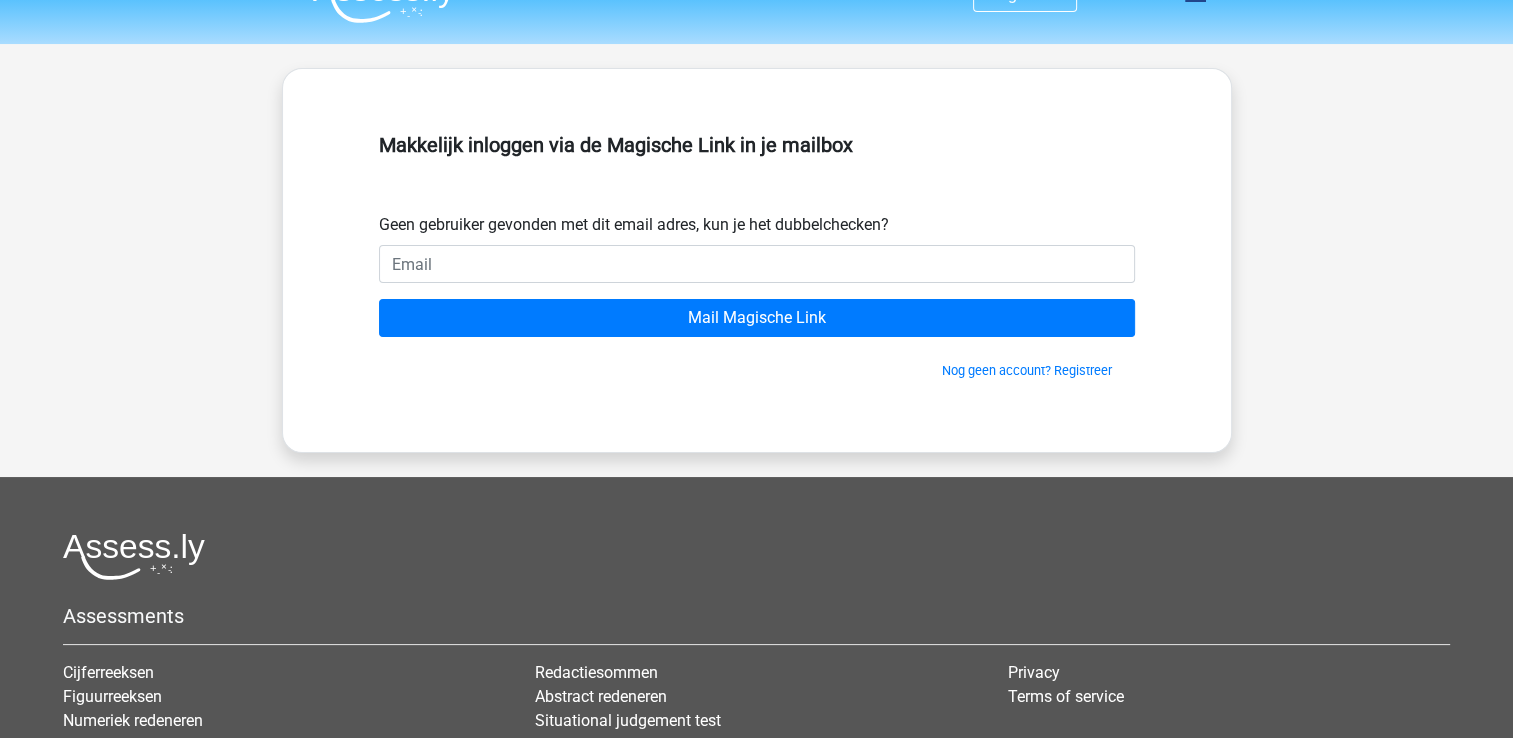 click at bounding box center (757, 264) 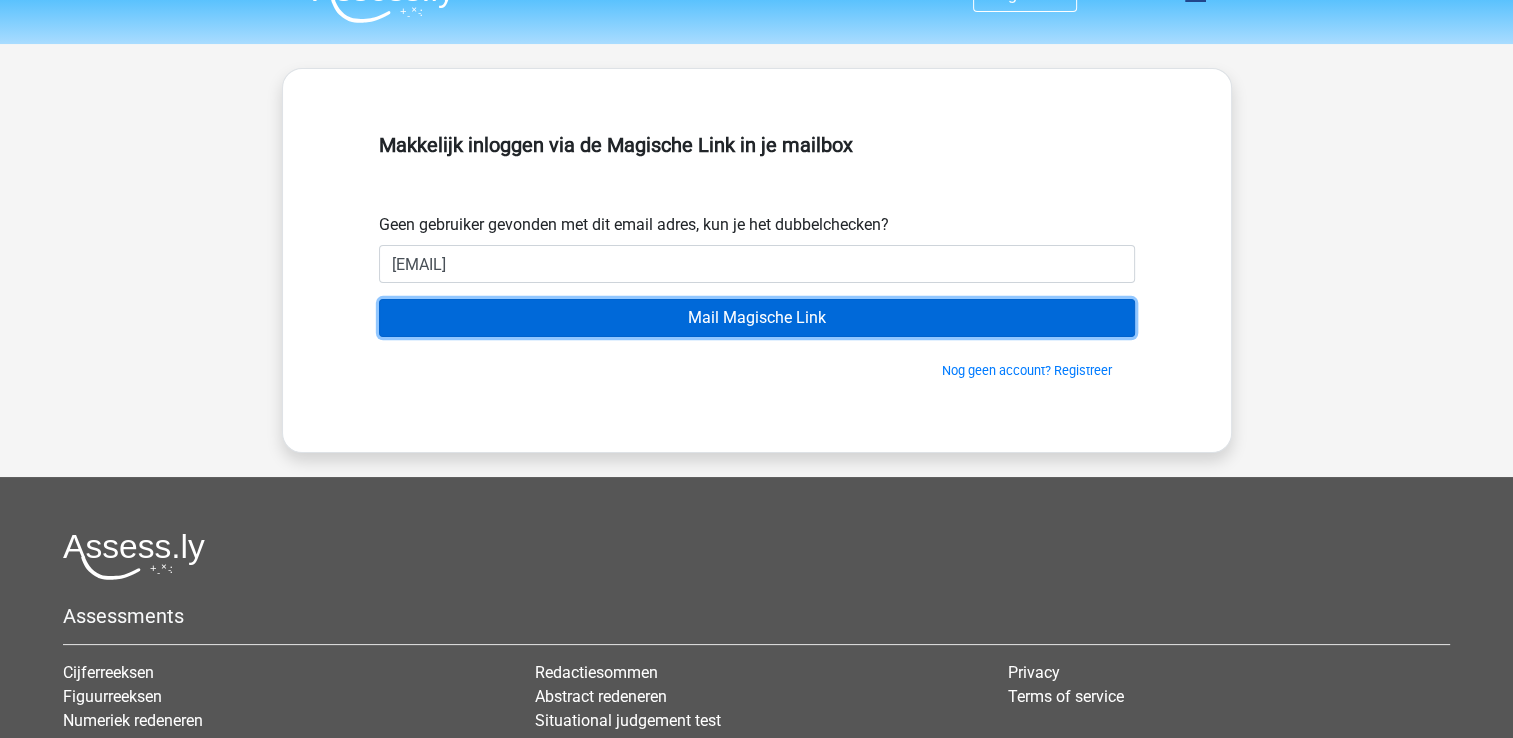 click on "Mail Magische Link" at bounding box center (757, 318) 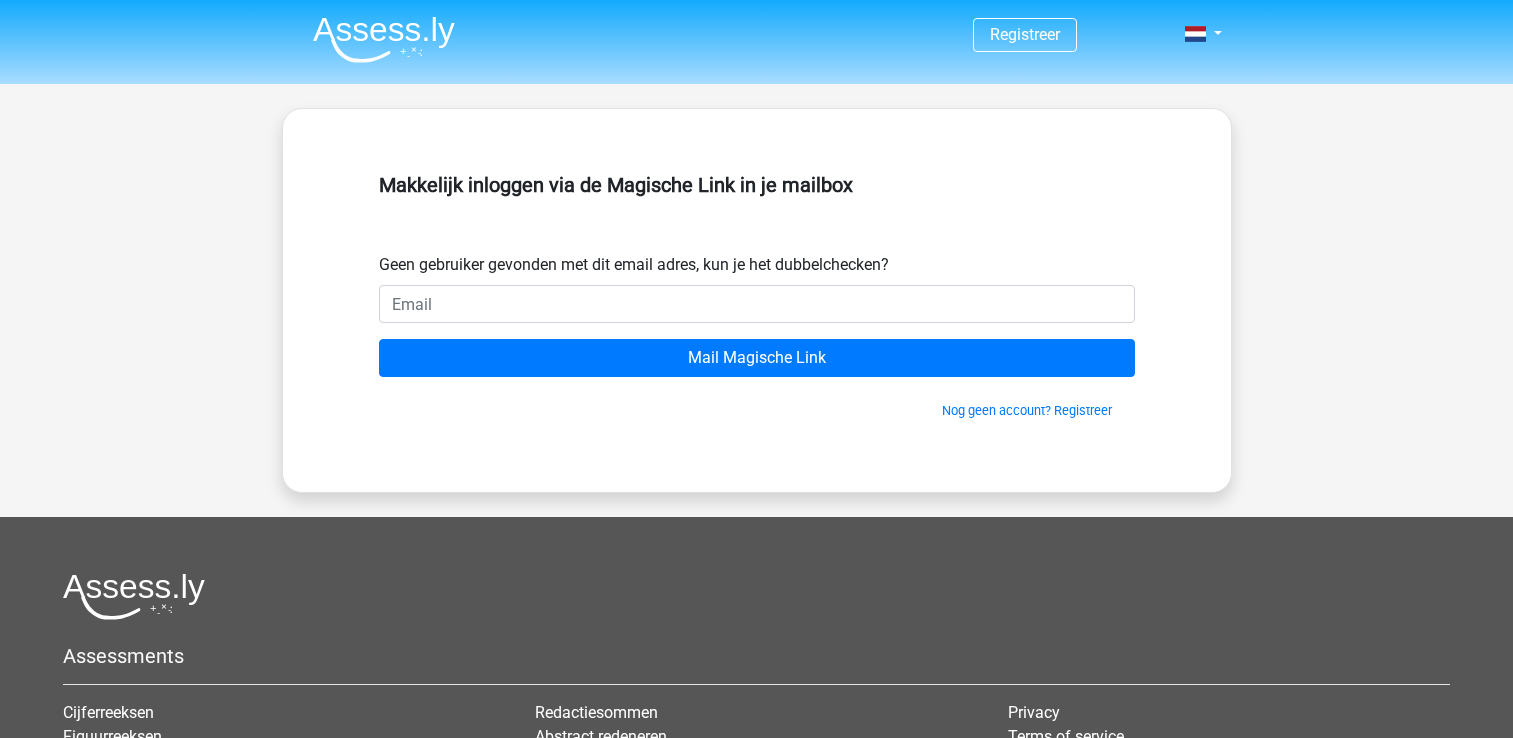 scroll, scrollTop: 0, scrollLeft: 0, axis: both 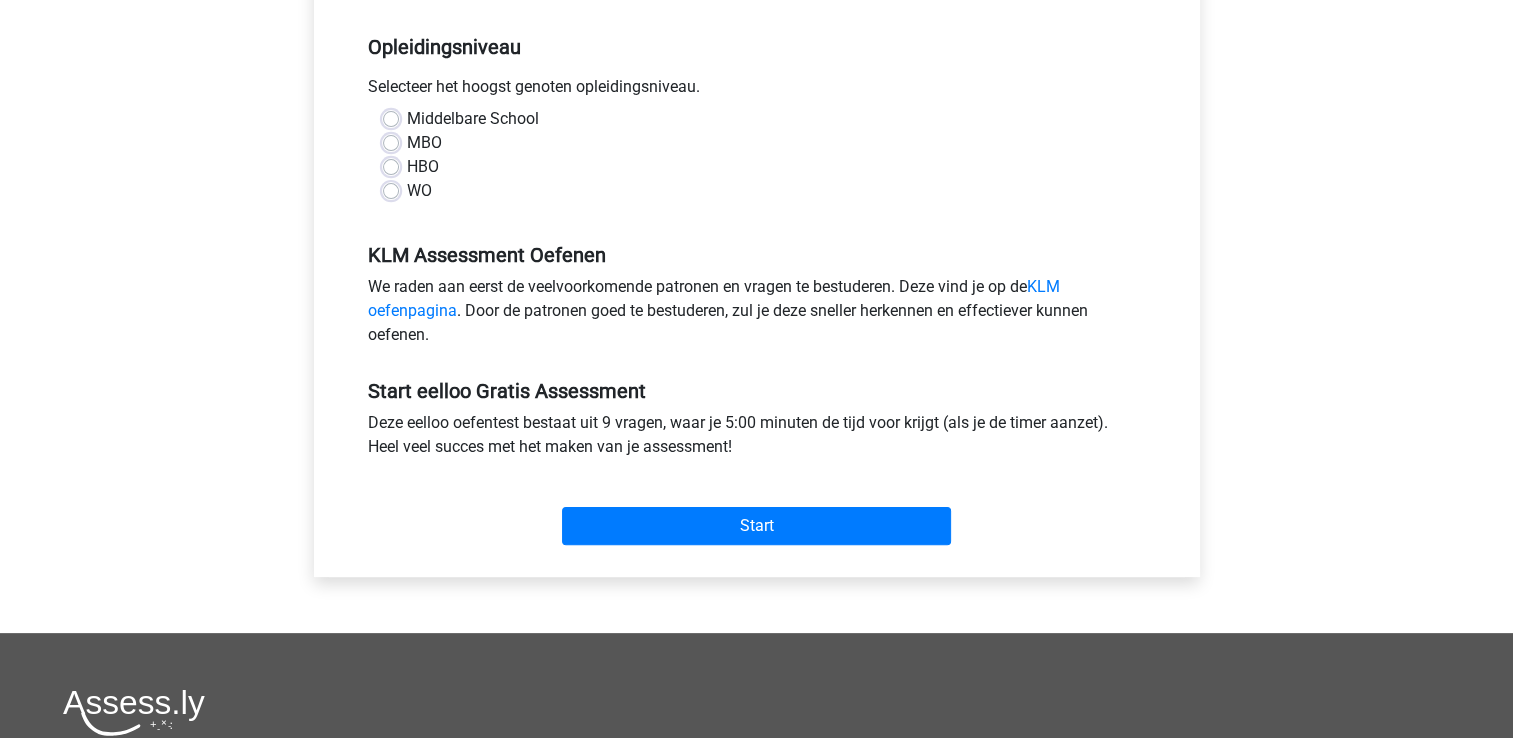 click on "HBO" at bounding box center [423, 167] 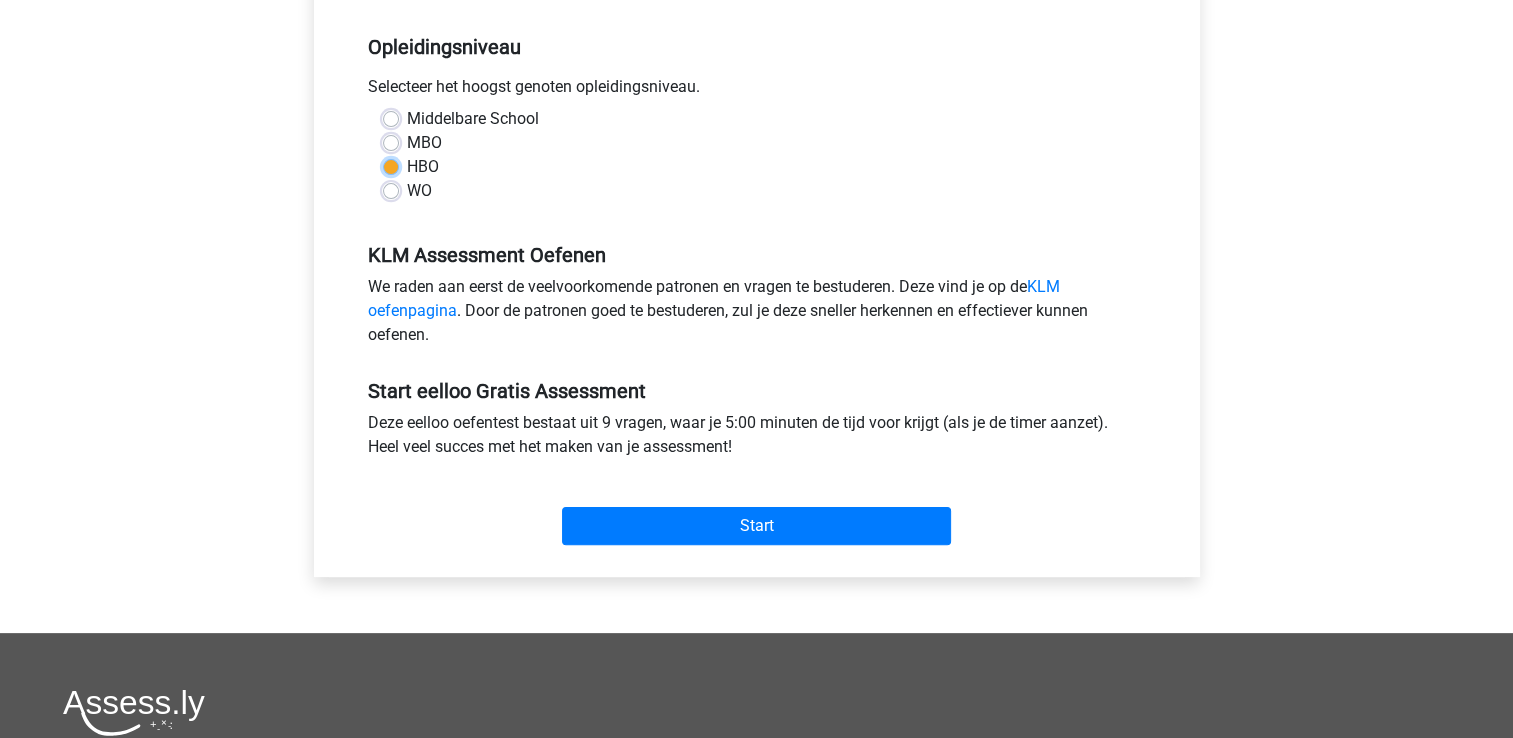 click on "HBO" at bounding box center [391, 165] 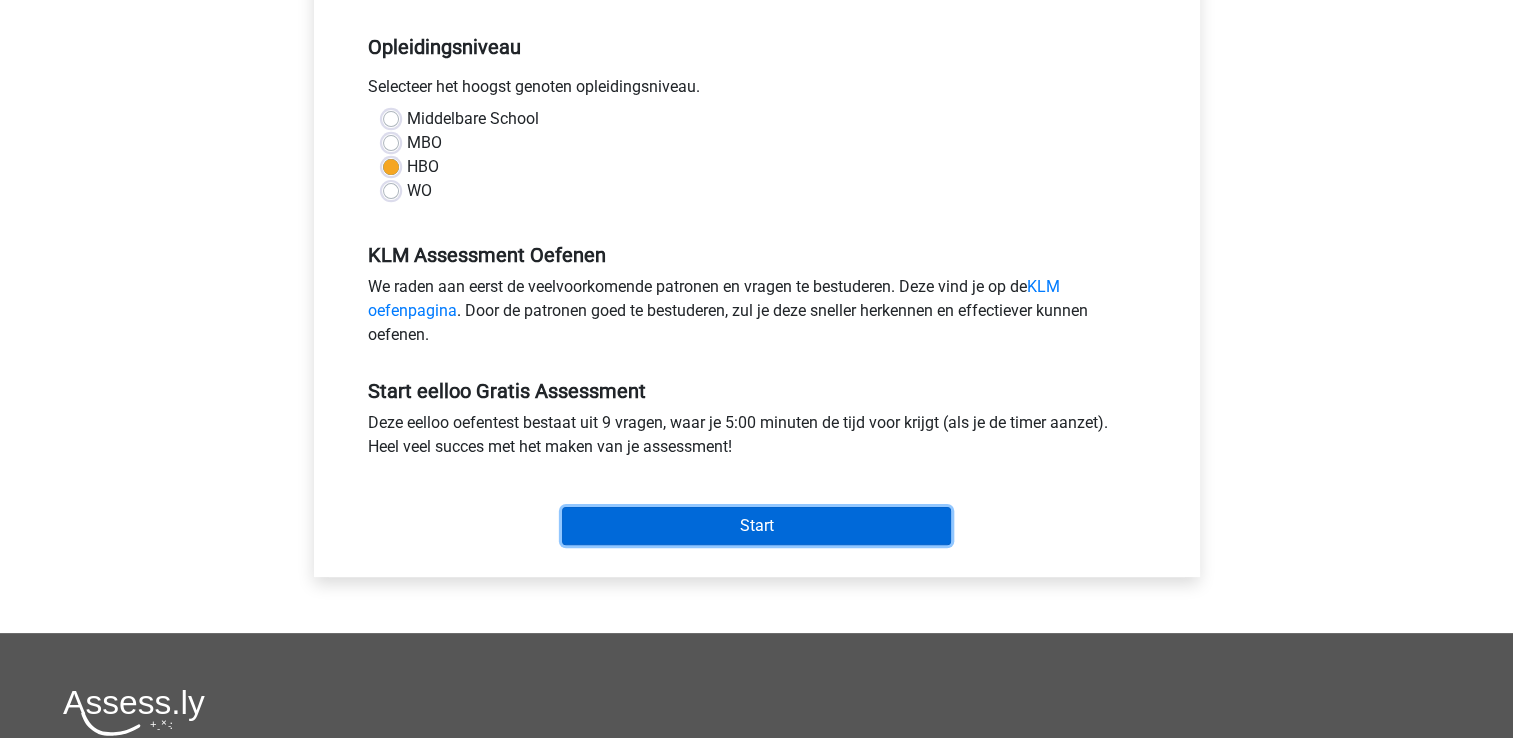 click on "Start" at bounding box center (756, 526) 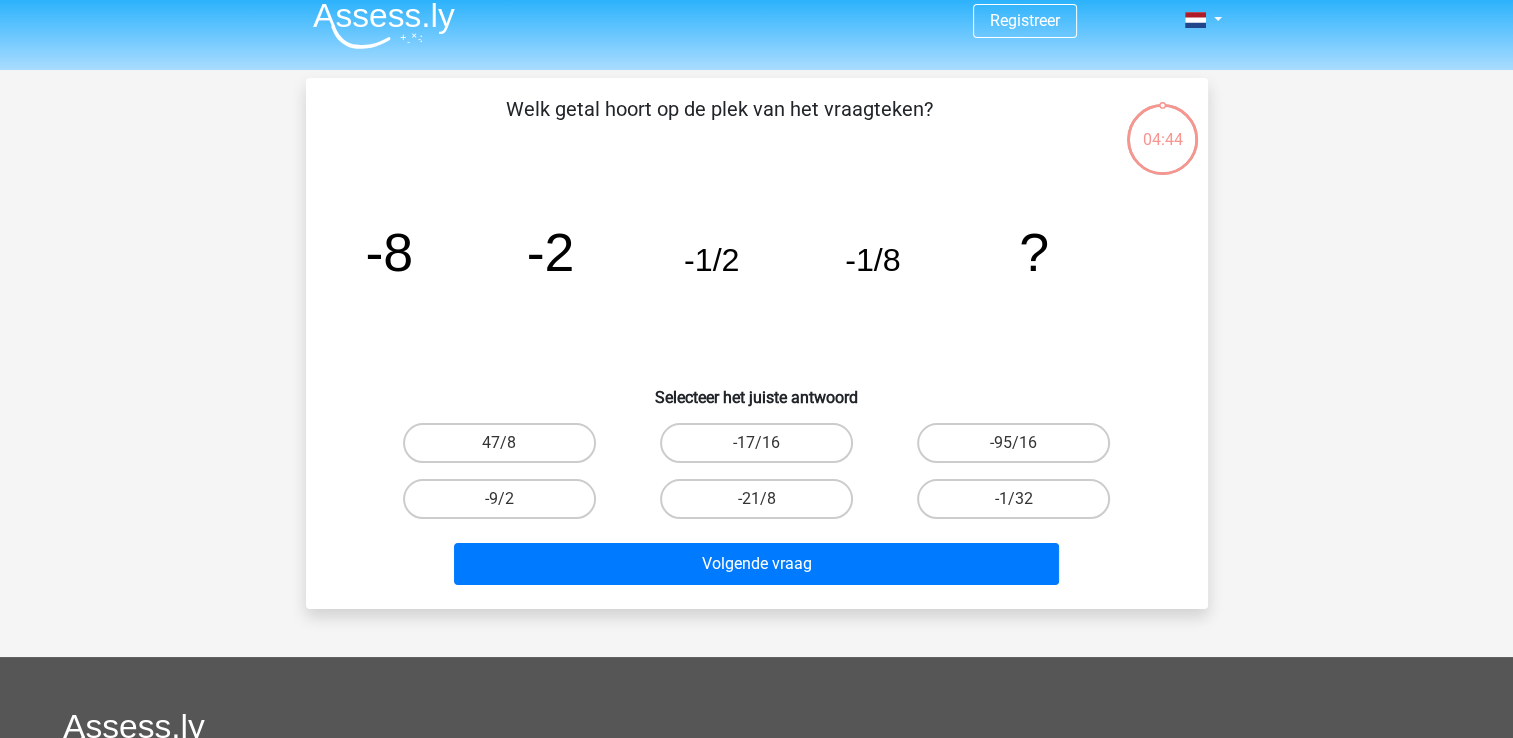 scroll, scrollTop: 0, scrollLeft: 0, axis: both 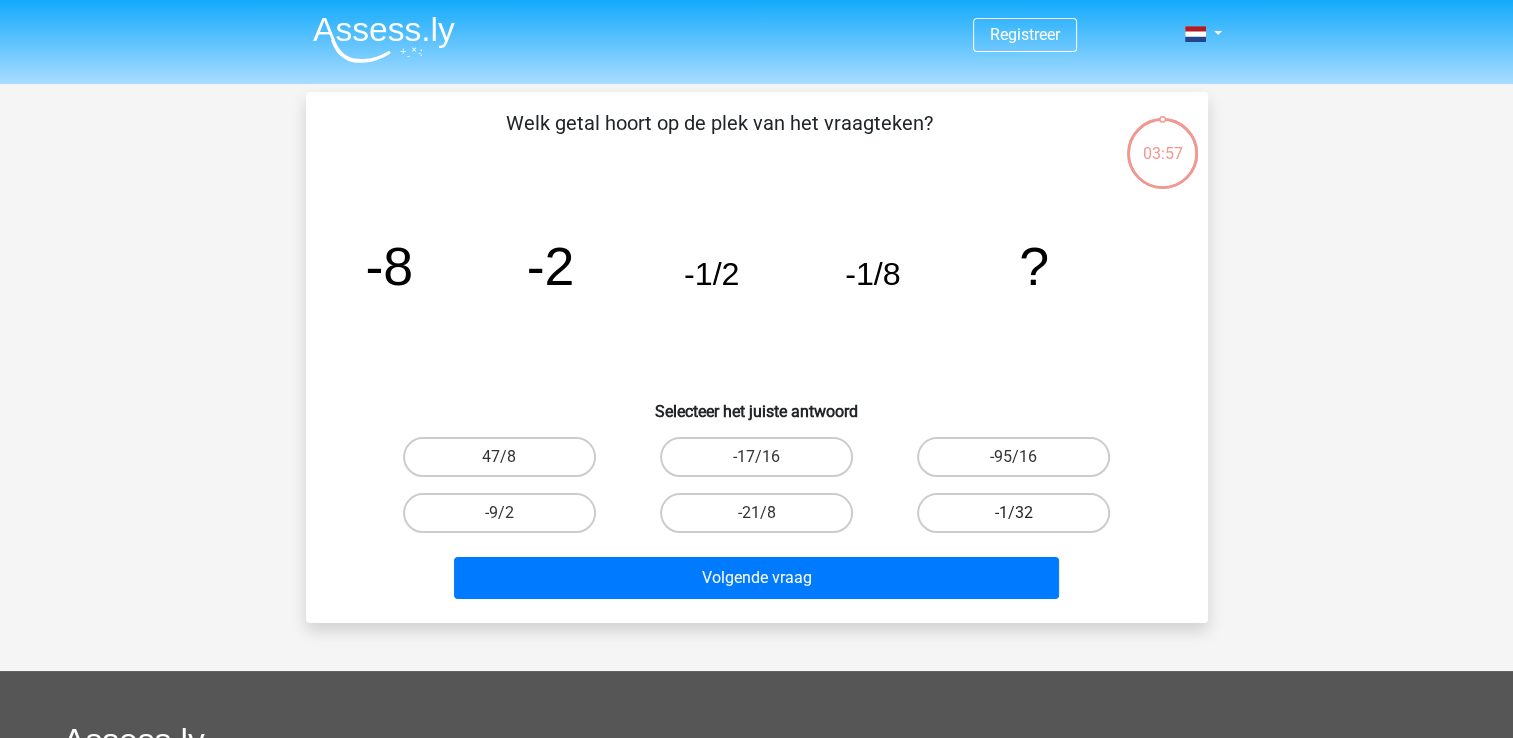 click on "-1/32" at bounding box center (1013, 513) 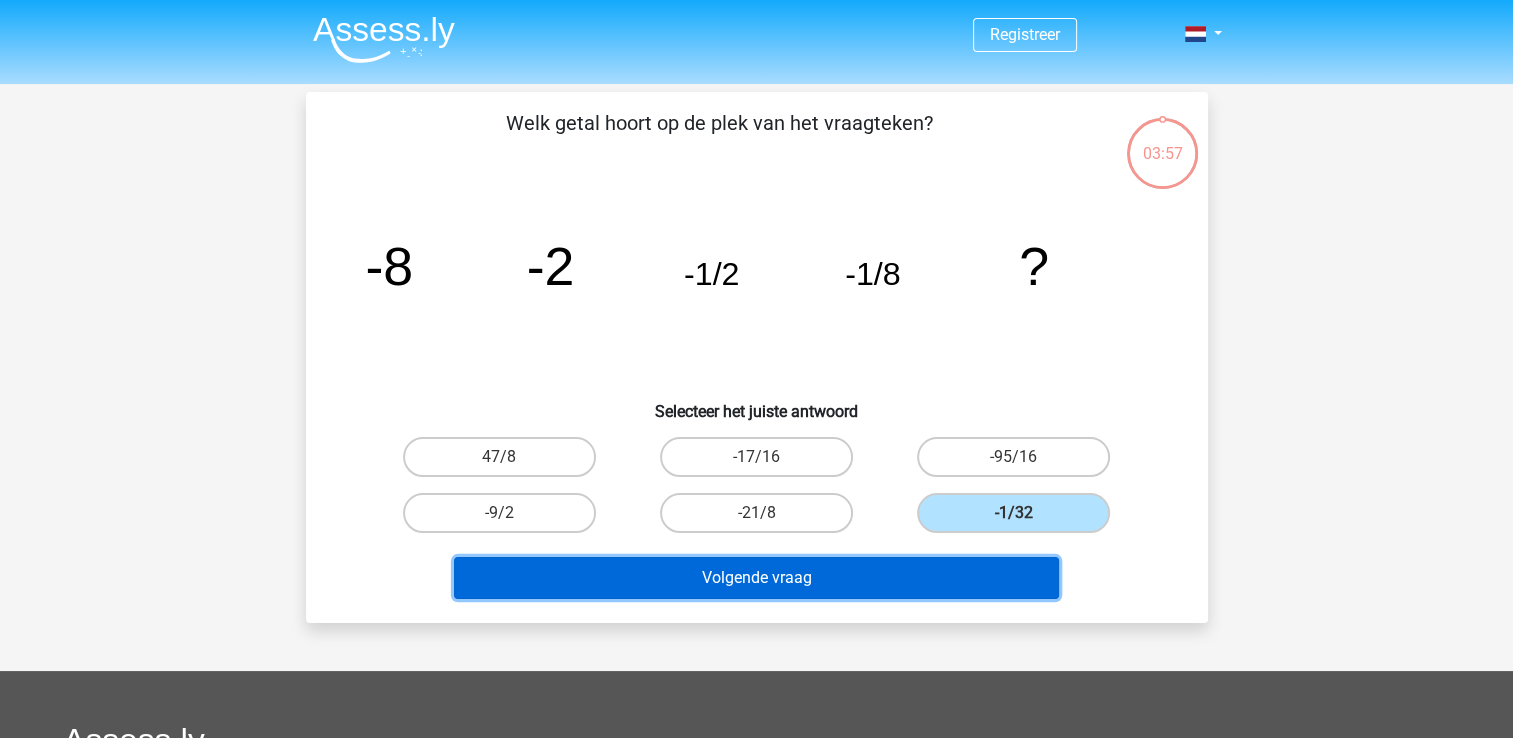 click on "Volgende vraag" at bounding box center [756, 578] 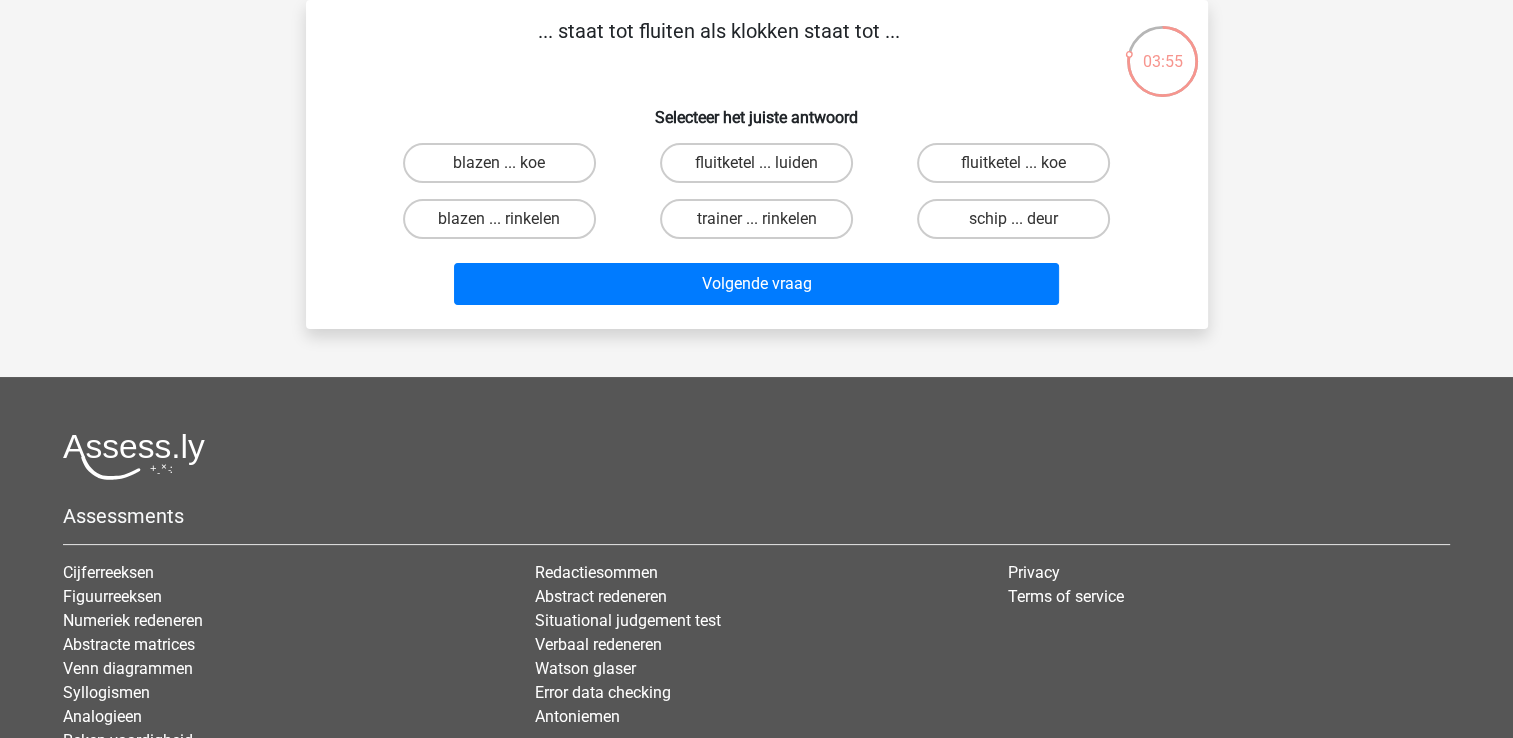 scroll, scrollTop: 0, scrollLeft: 0, axis: both 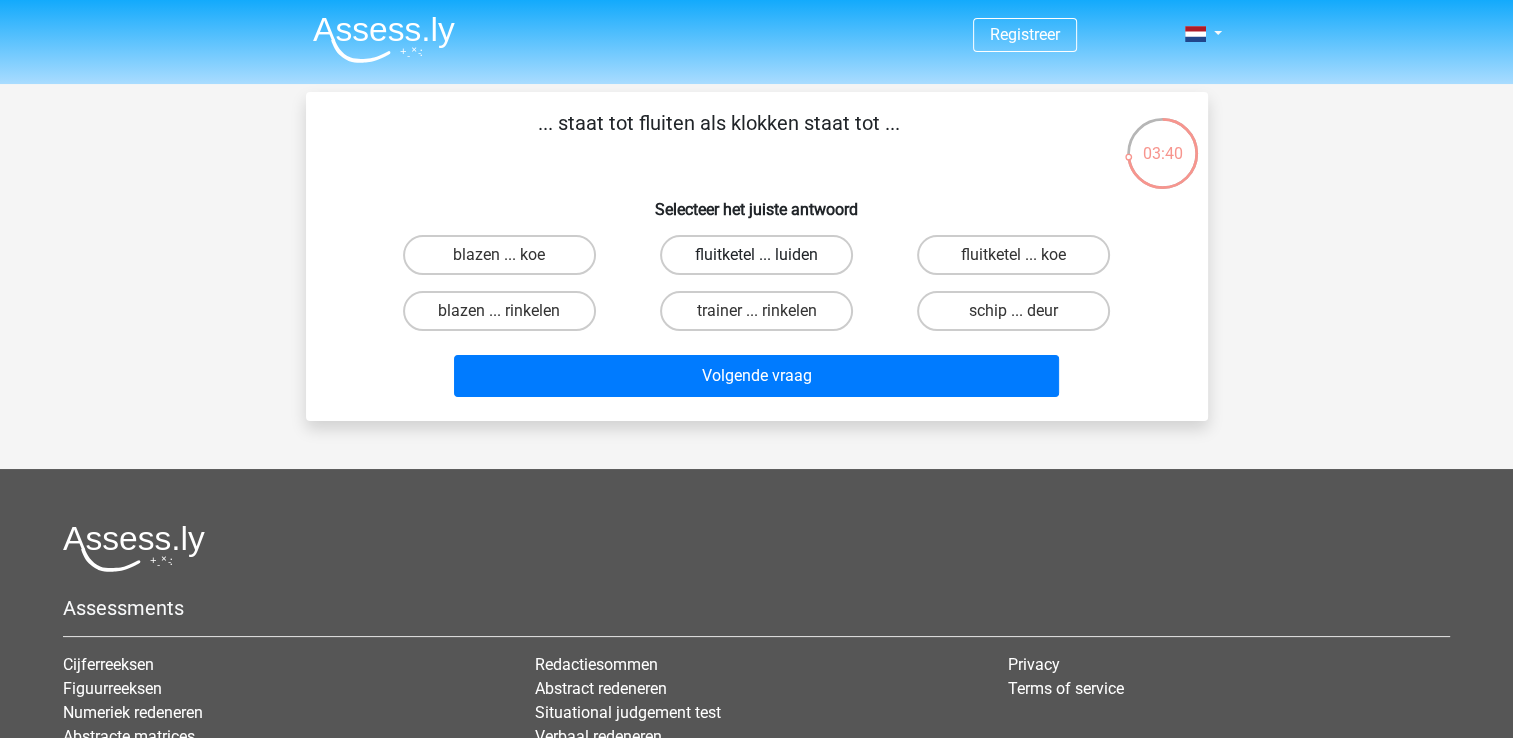 click on "fluitketel ... luiden" at bounding box center [756, 255] 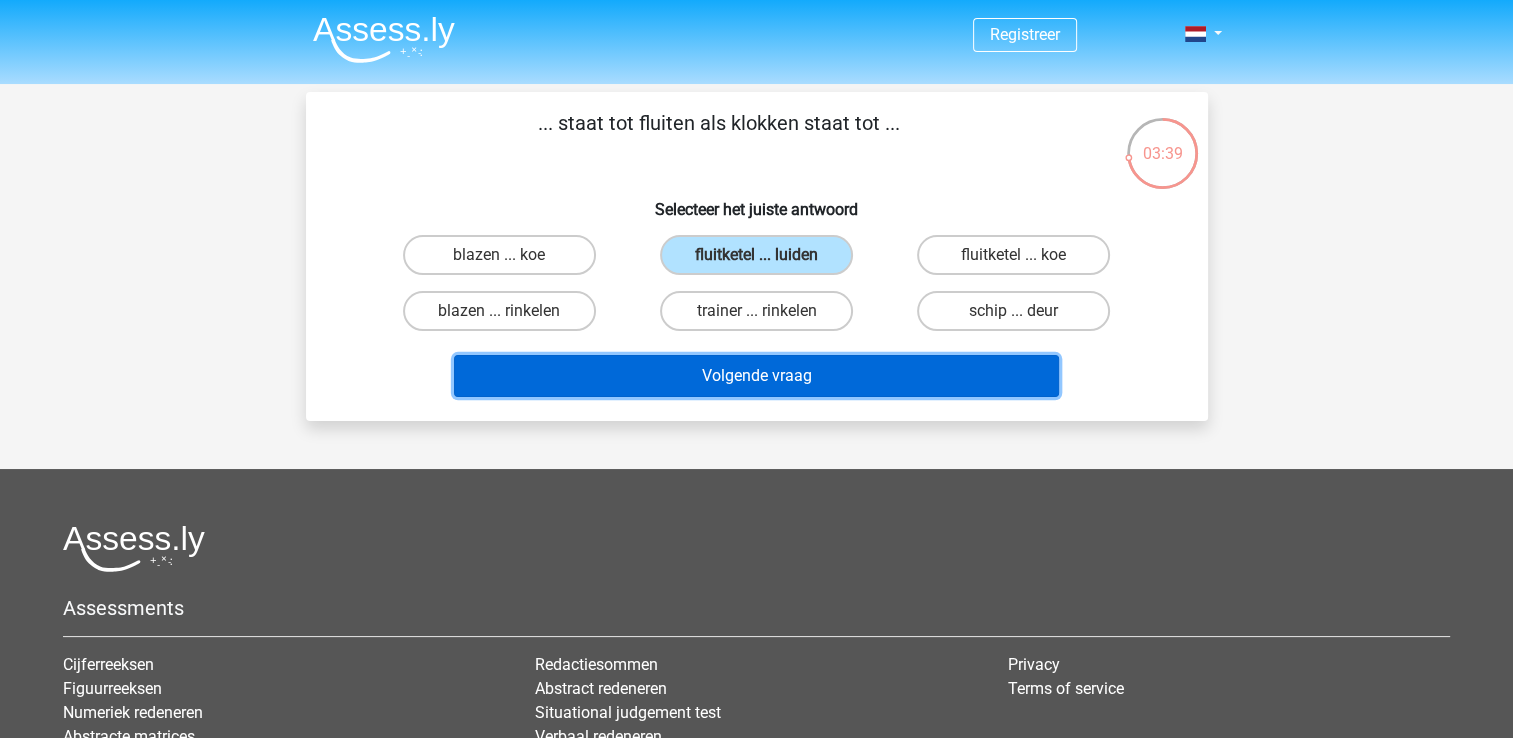 click on "Volgende vraag" at bounding box center (756, 376) 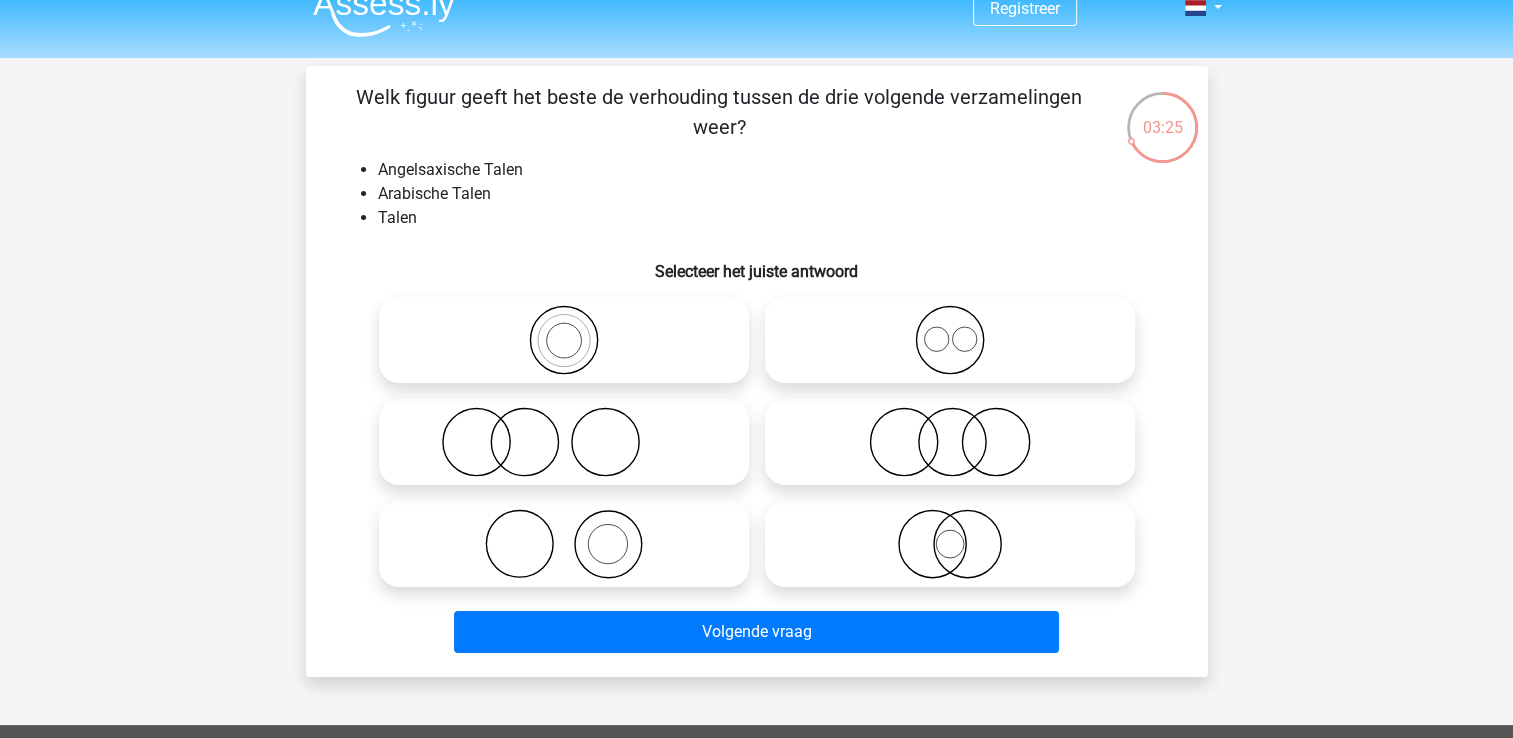 scroll, scrollTop: 27, scrollLeft: 0, axis: vertical 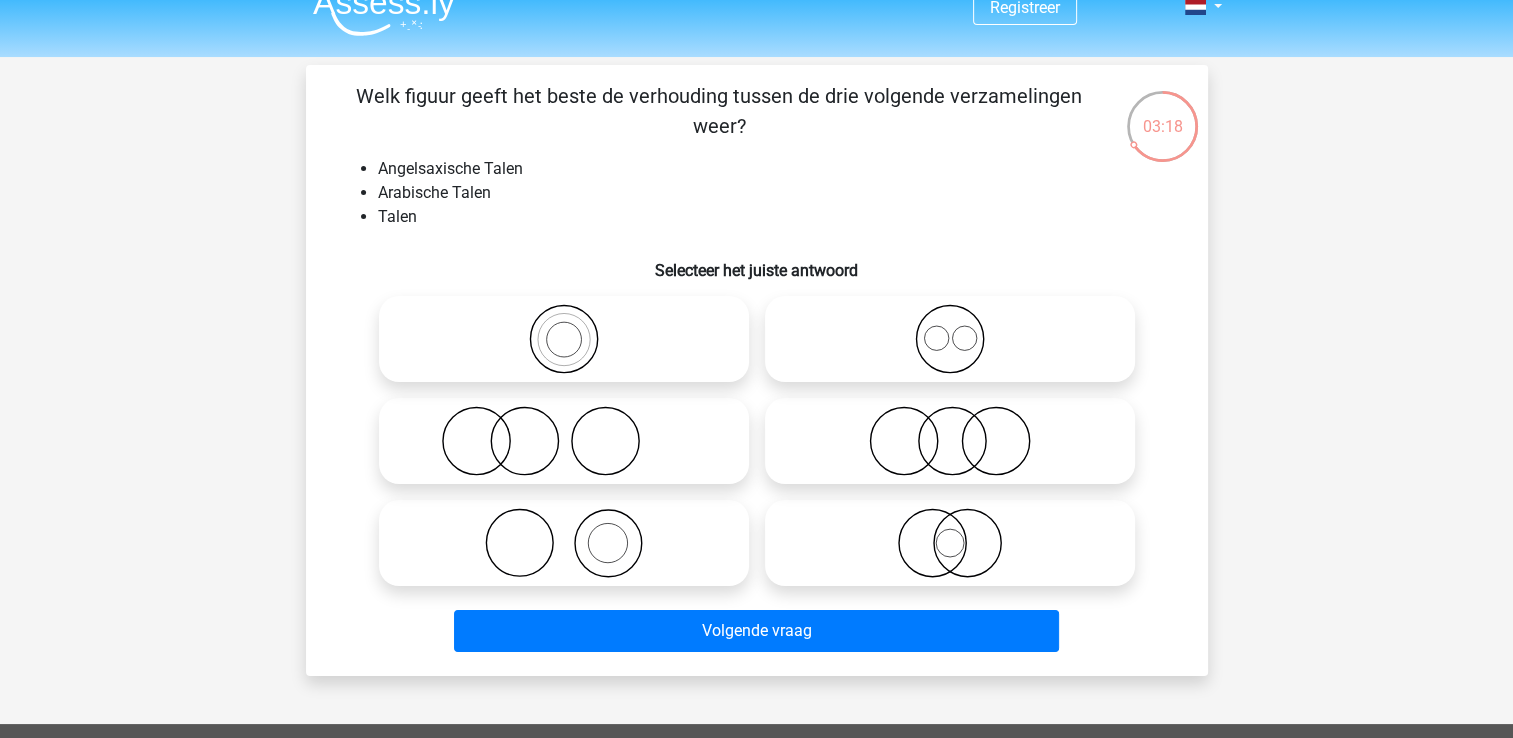 click 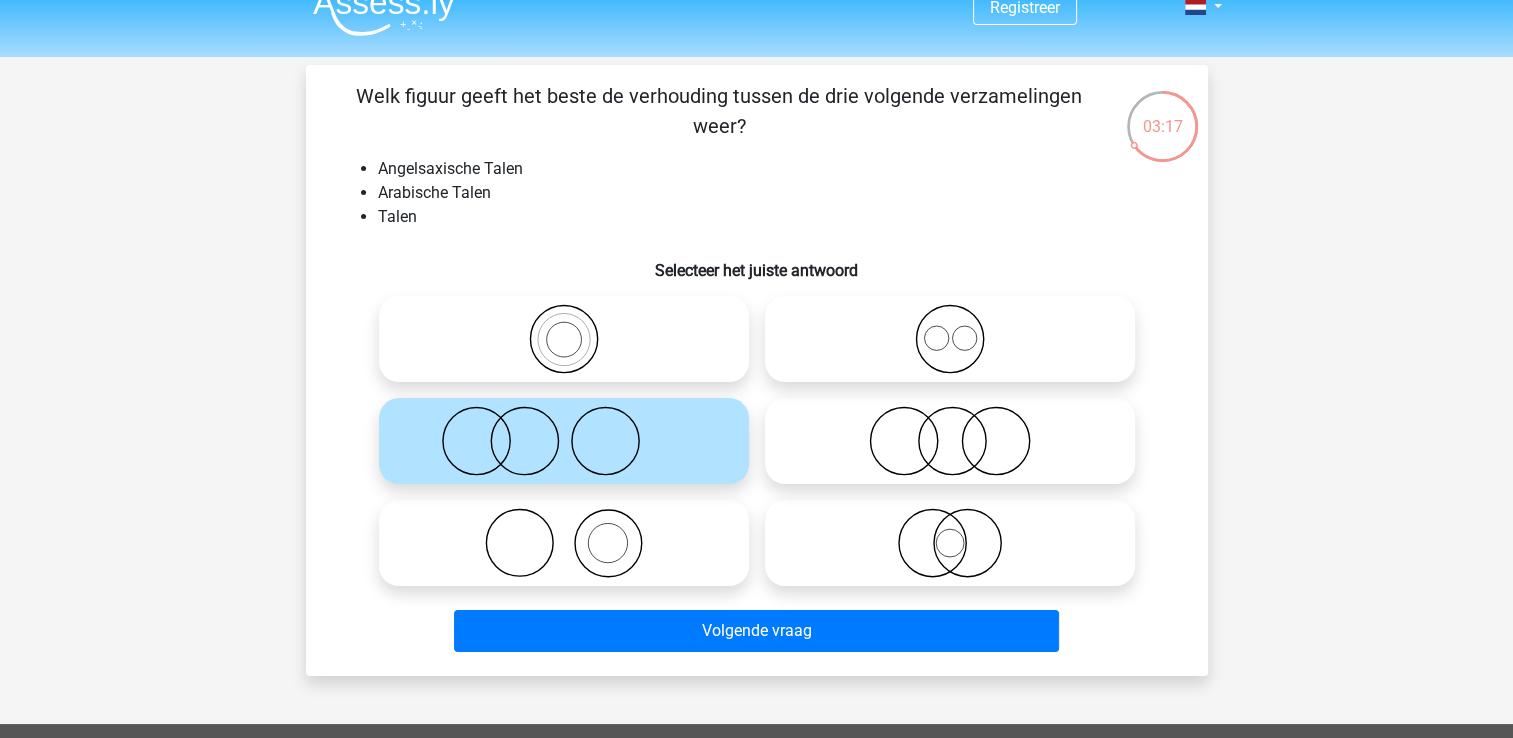 click 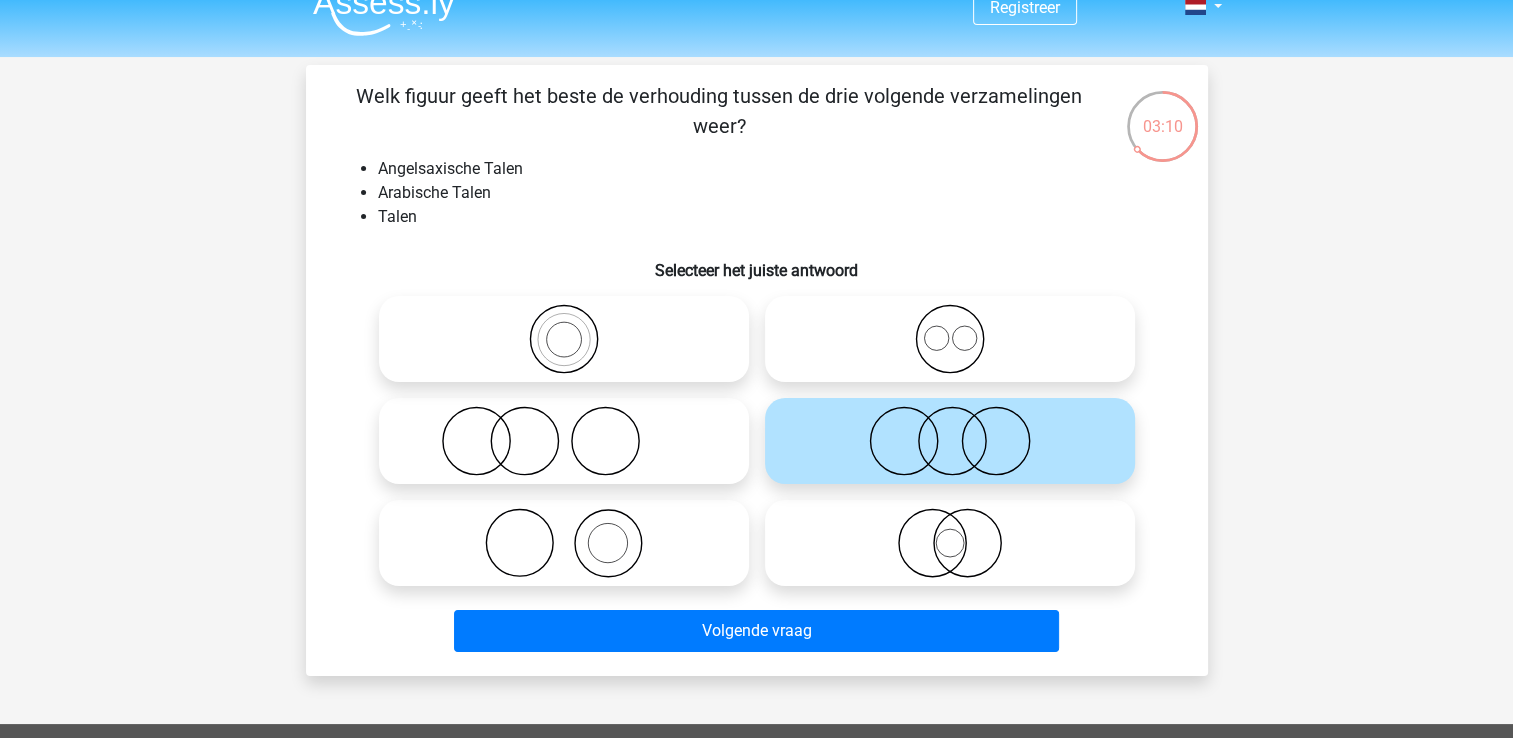 click 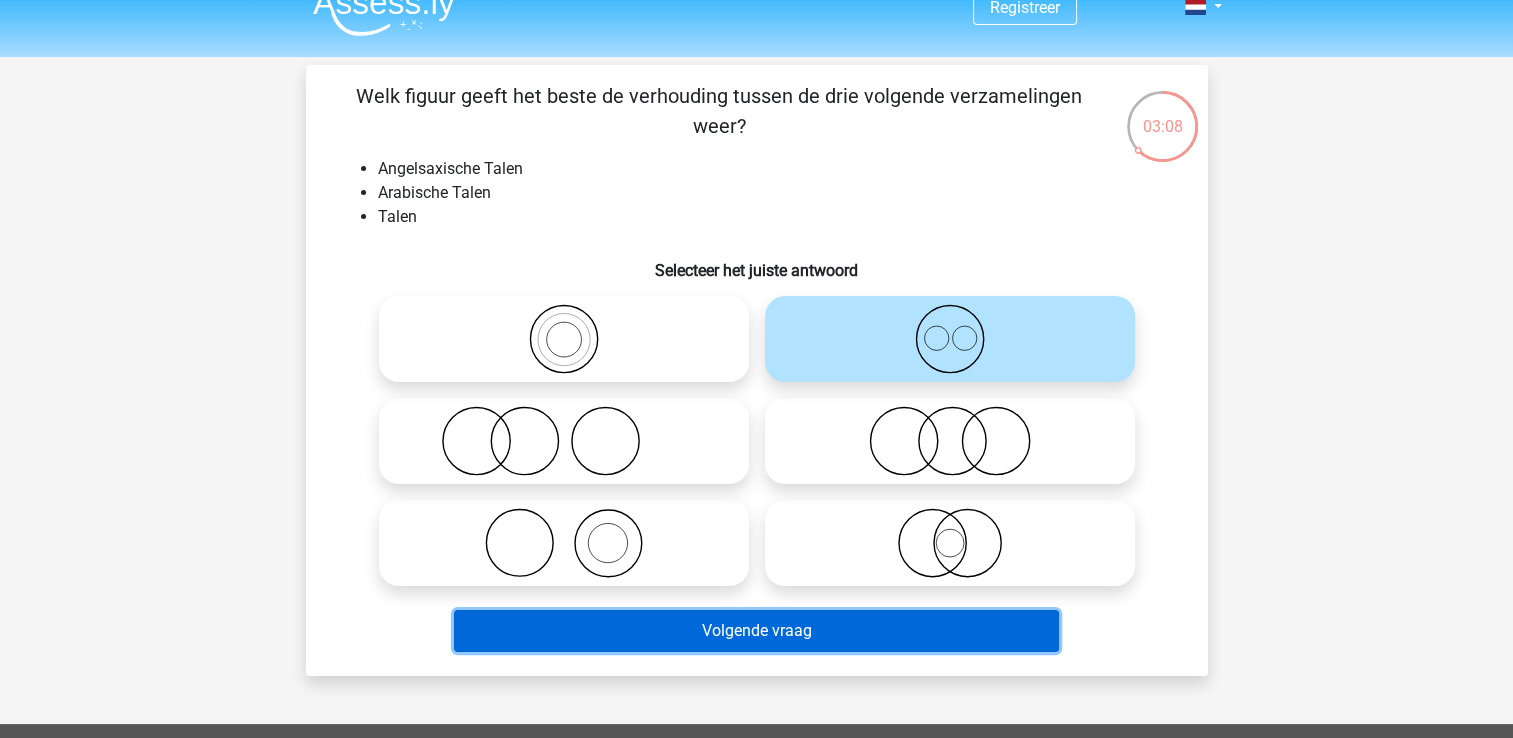 click on "Volgende vraag" at bounding box center [756, 631] 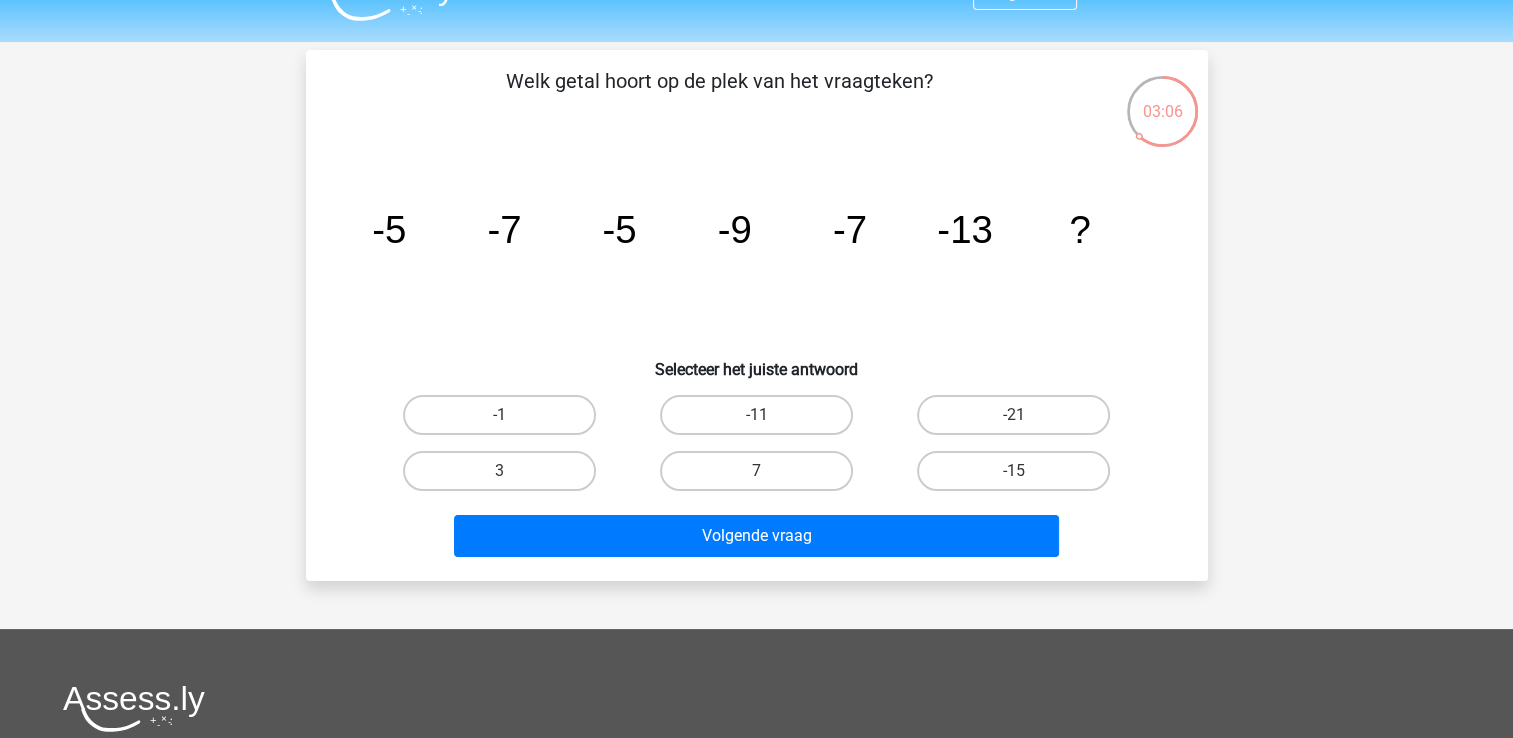 scroll, scrollTop: 36, scrollLeft: 0, axis: vertical 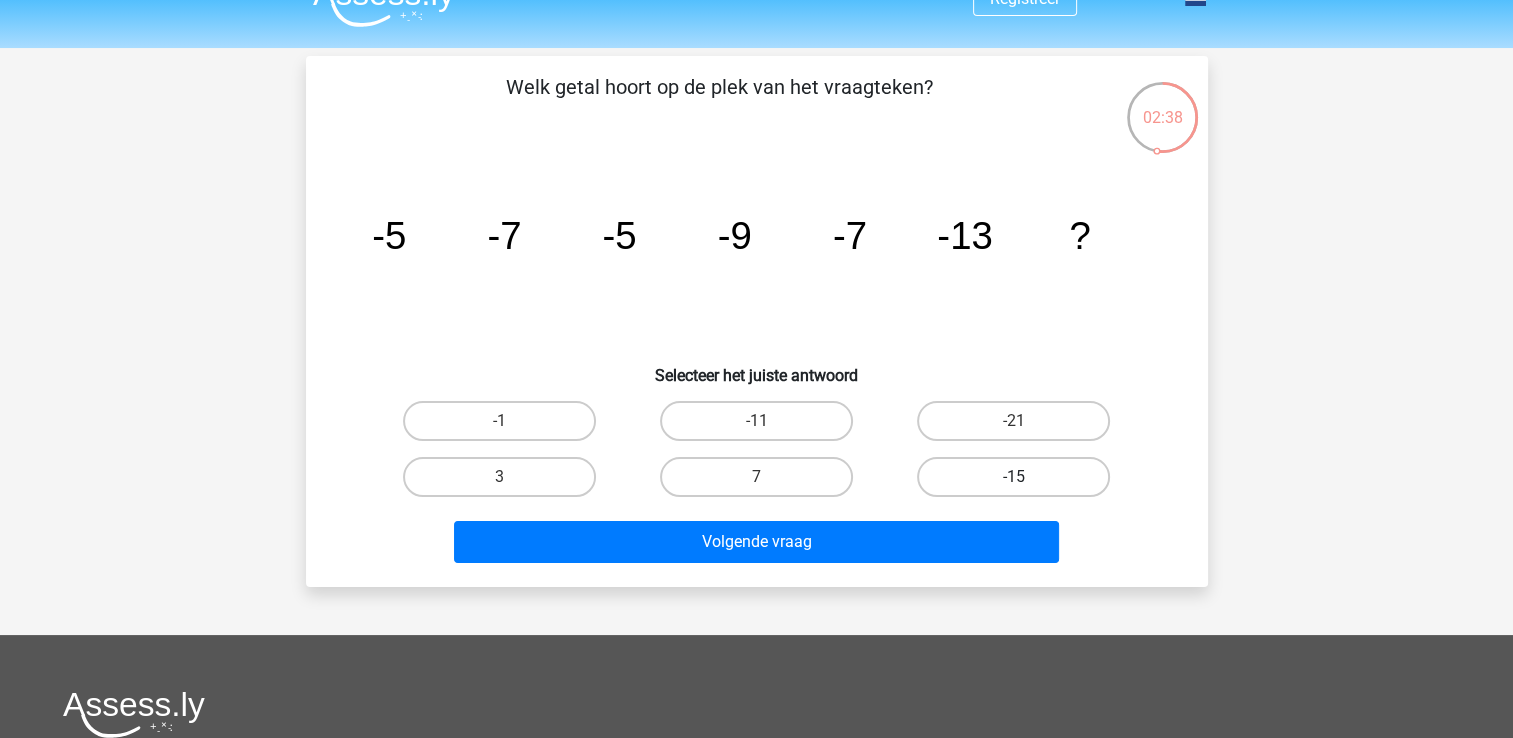 click on "-15" at bounding box center [1013, 477] 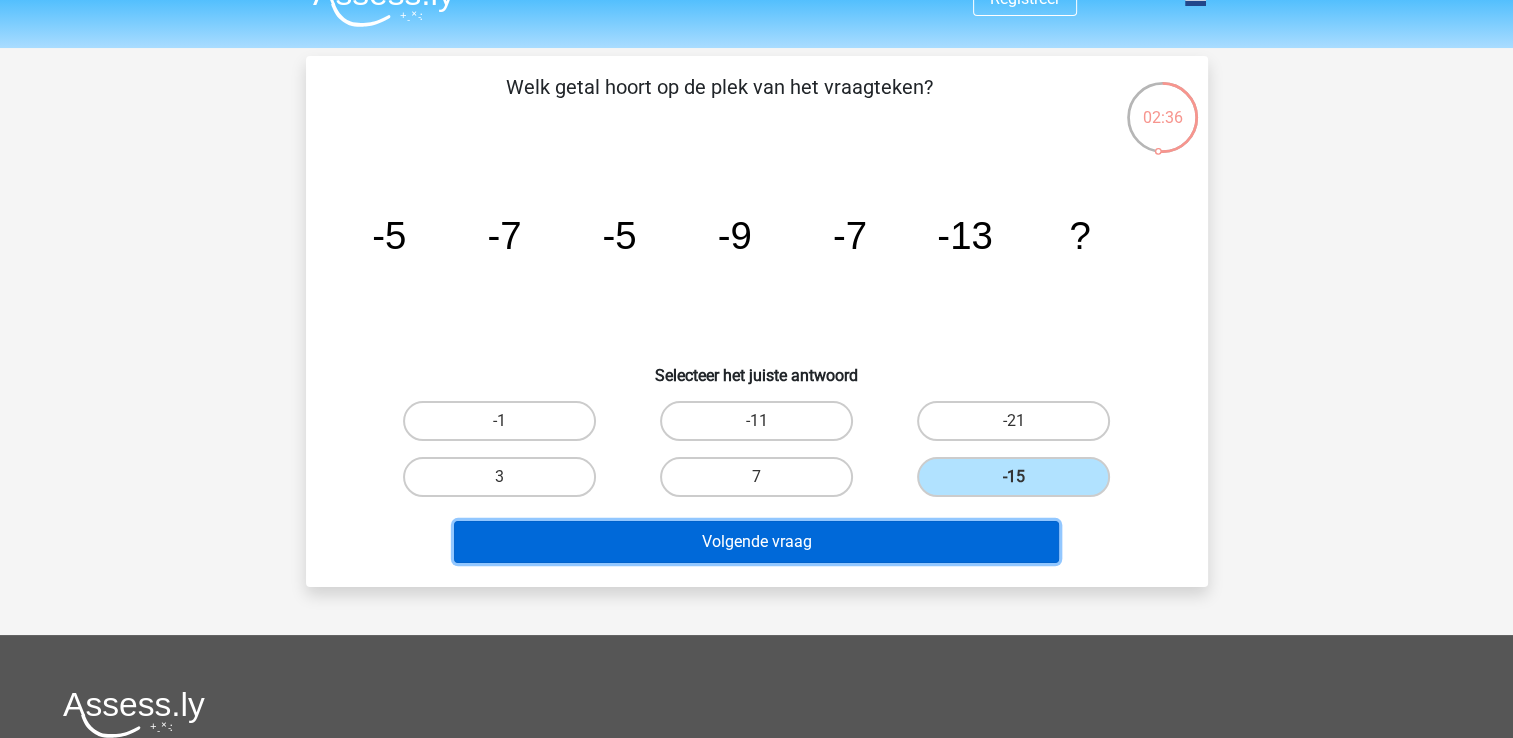 click on "Volgende vraag" at bounding box center [756, 542] 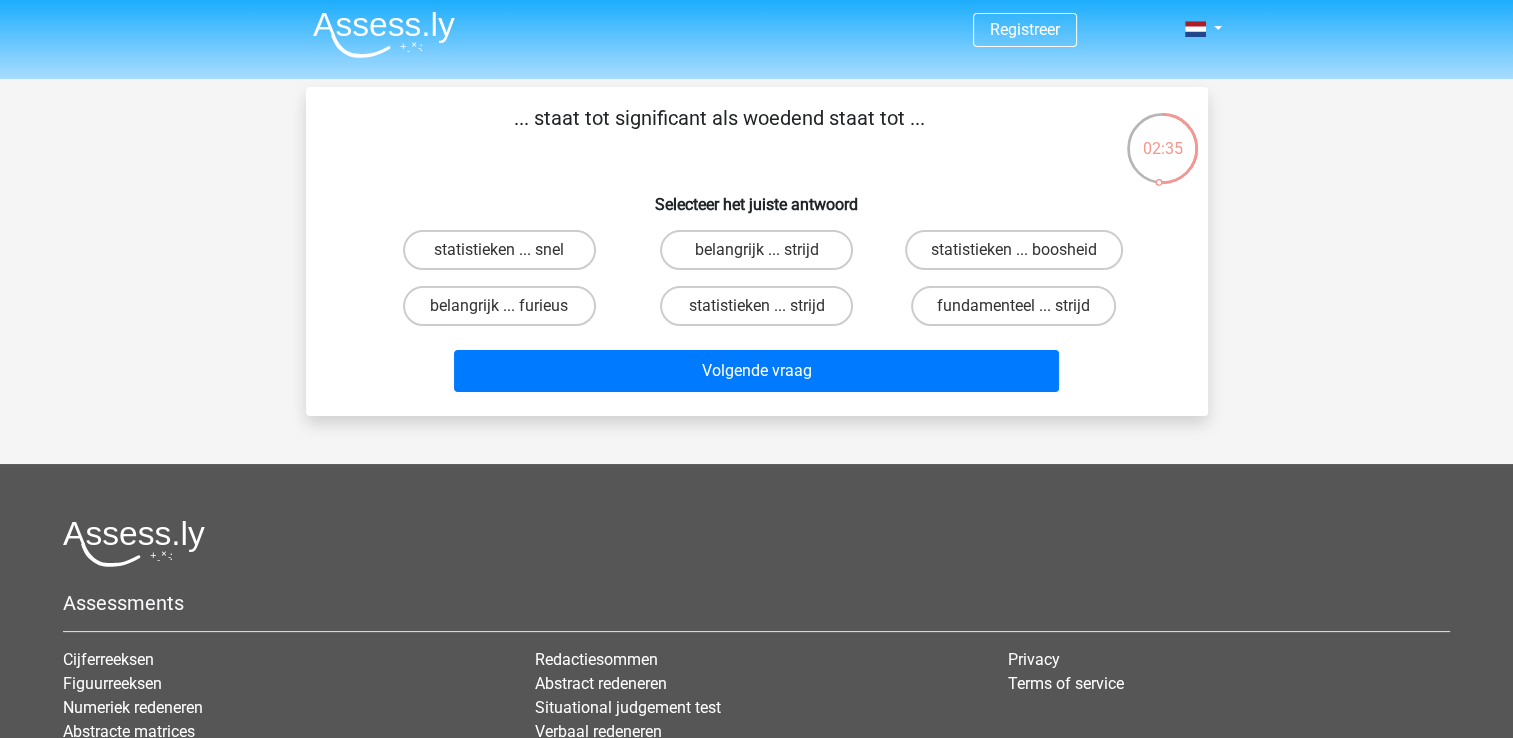 scroll, scrollTop: 0, scrollLeft: 0, axis: both 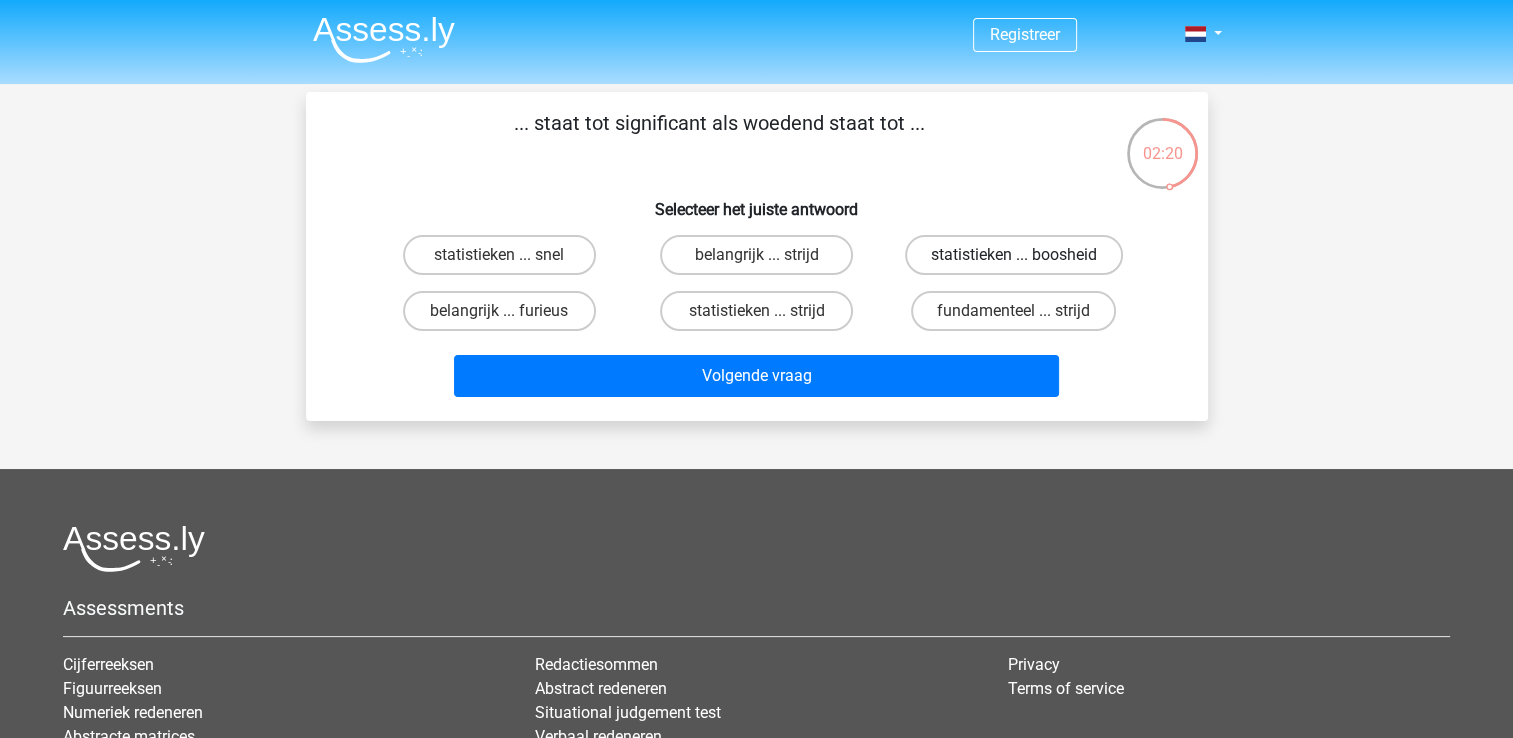 click on "statistieken ... boosheid" at bounding box center (1014, 255) 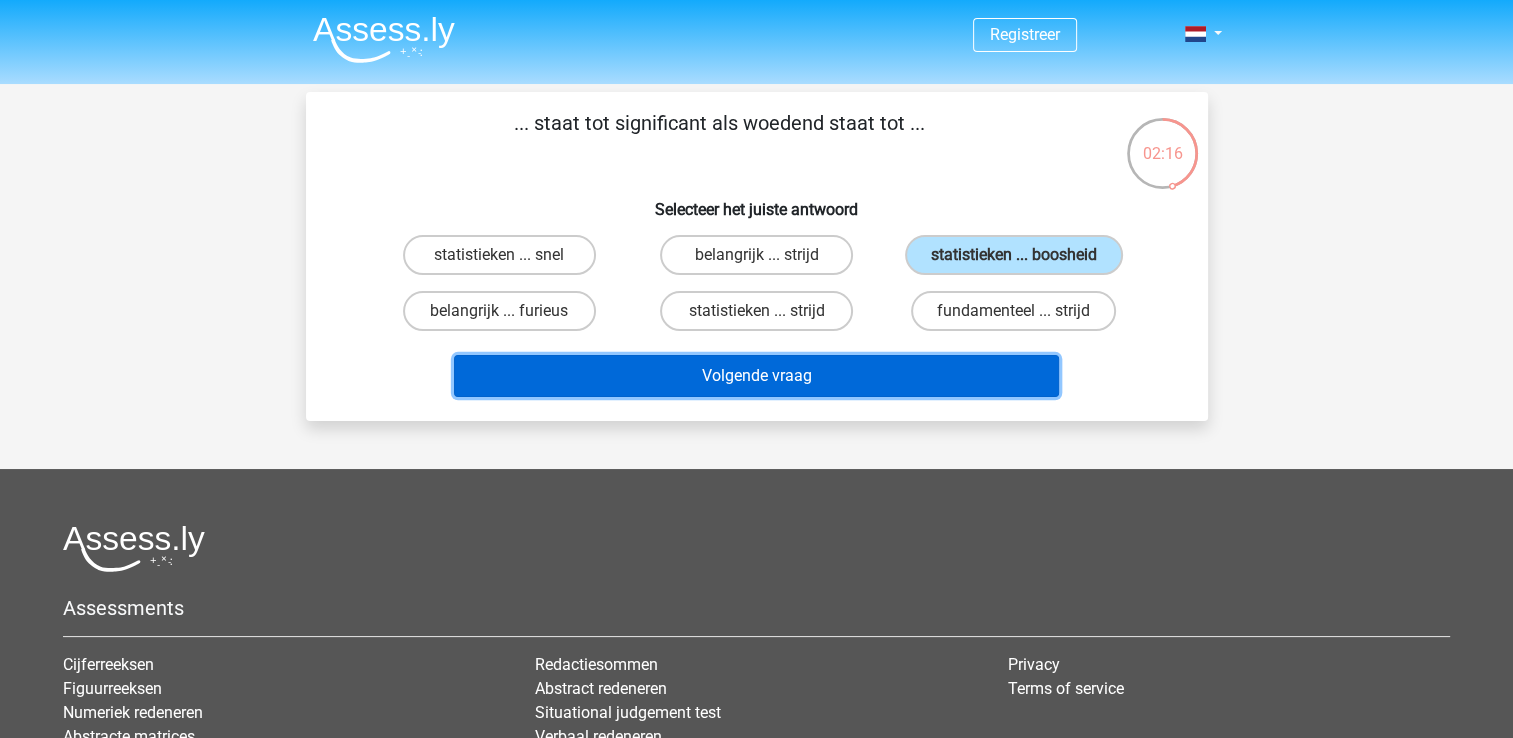 click on "Volgende vraag" at bounding box center (756, 376) 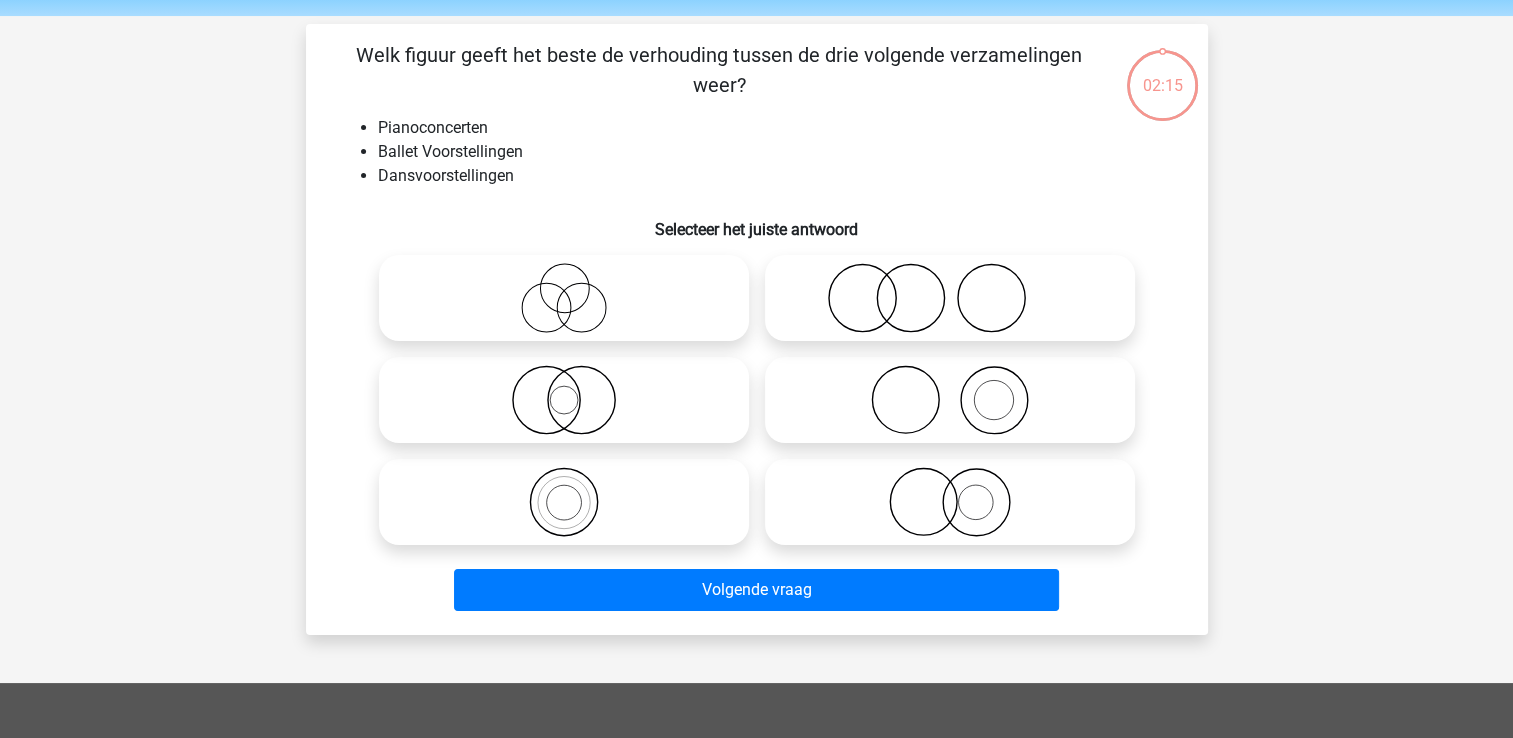 scroll, scrollTop: 92, scrollLeft: 0, axis: vertical 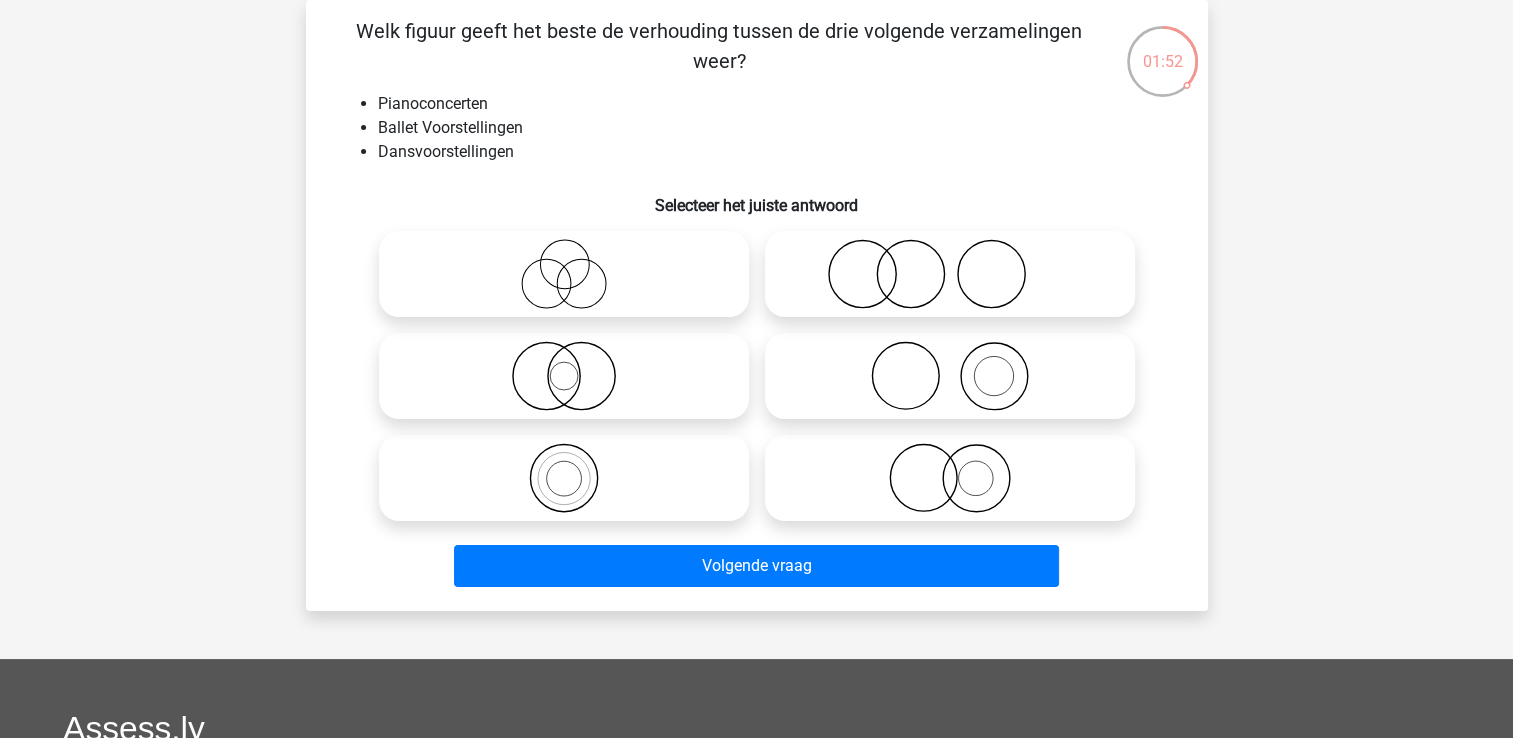 click 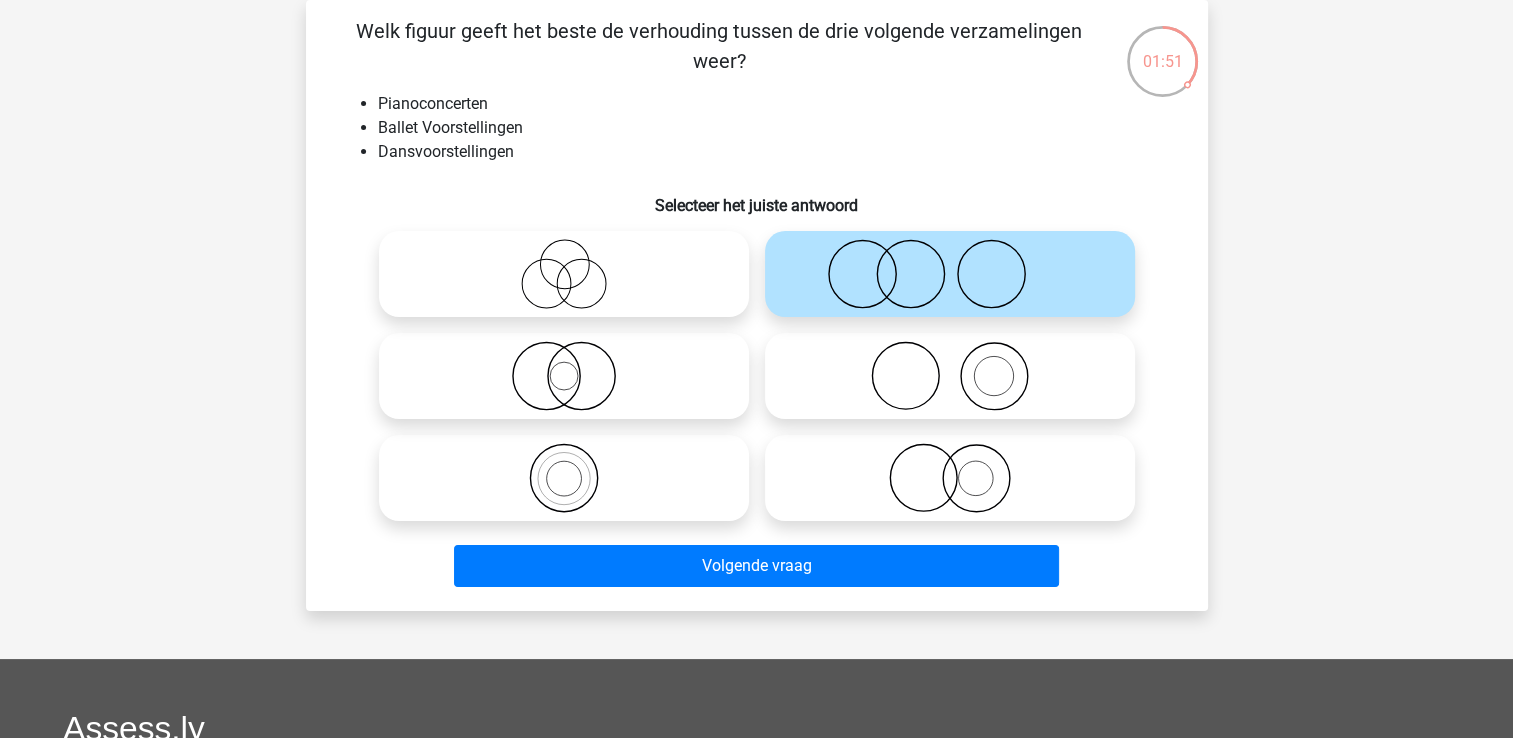 click 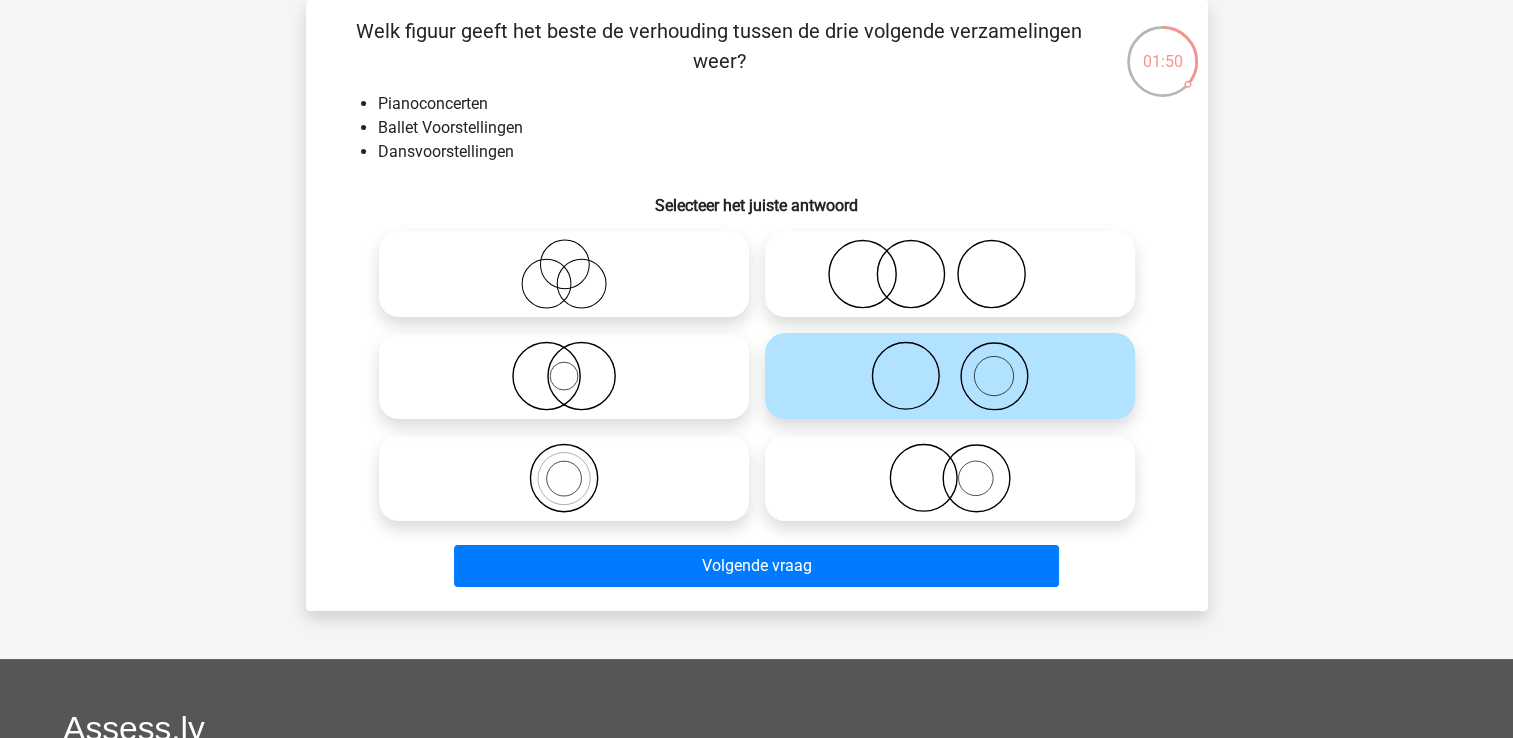 click 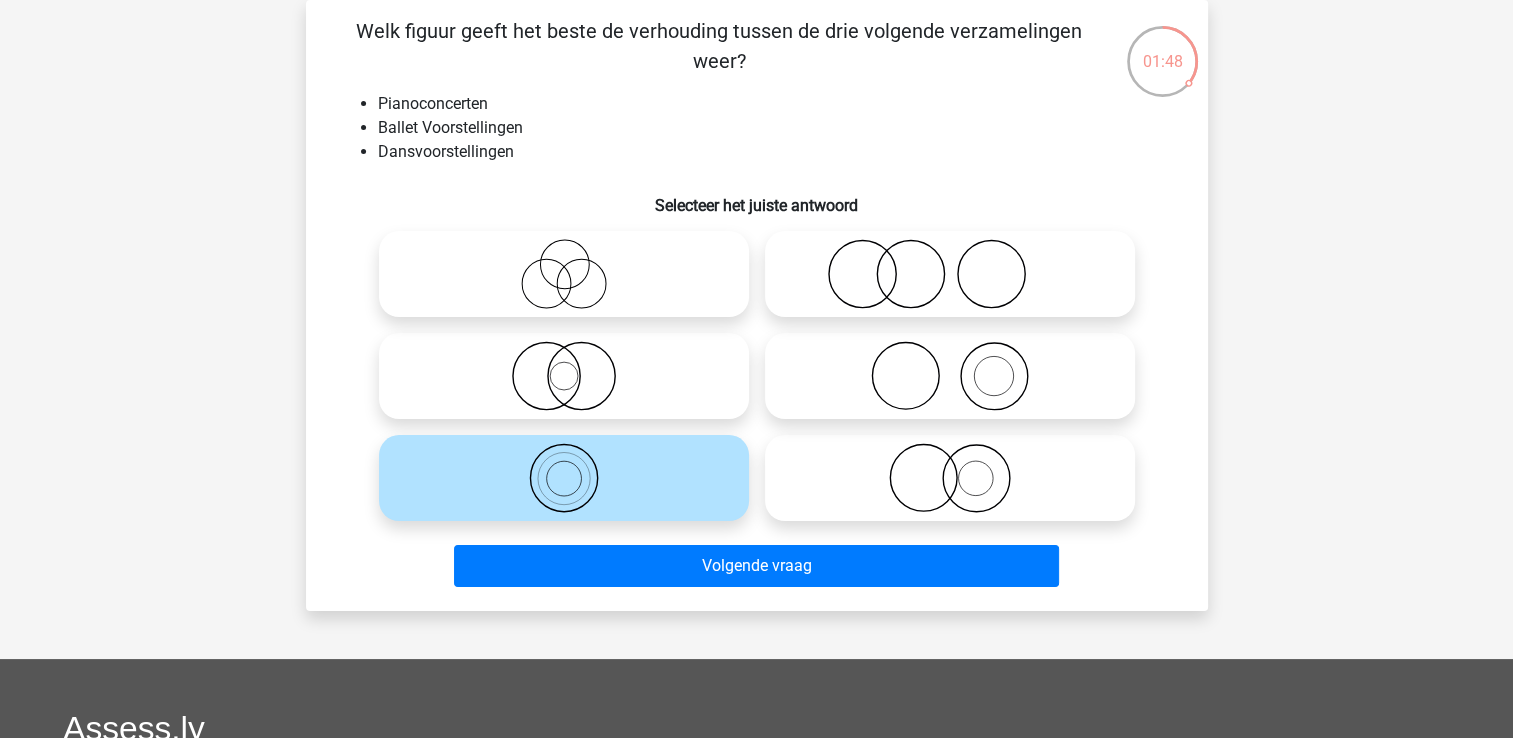 click 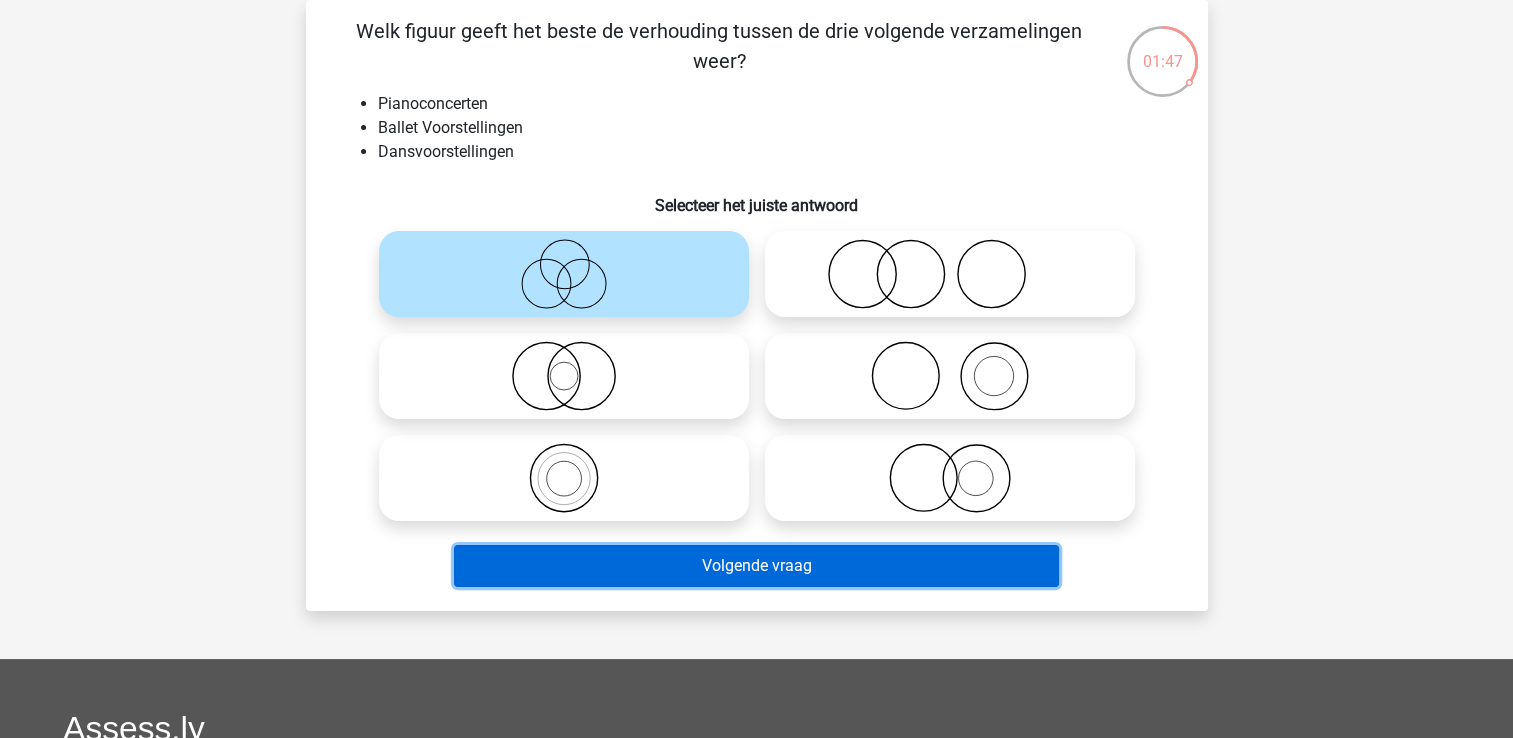 click on "Volgende vraag" at bounding box center [756, 566] 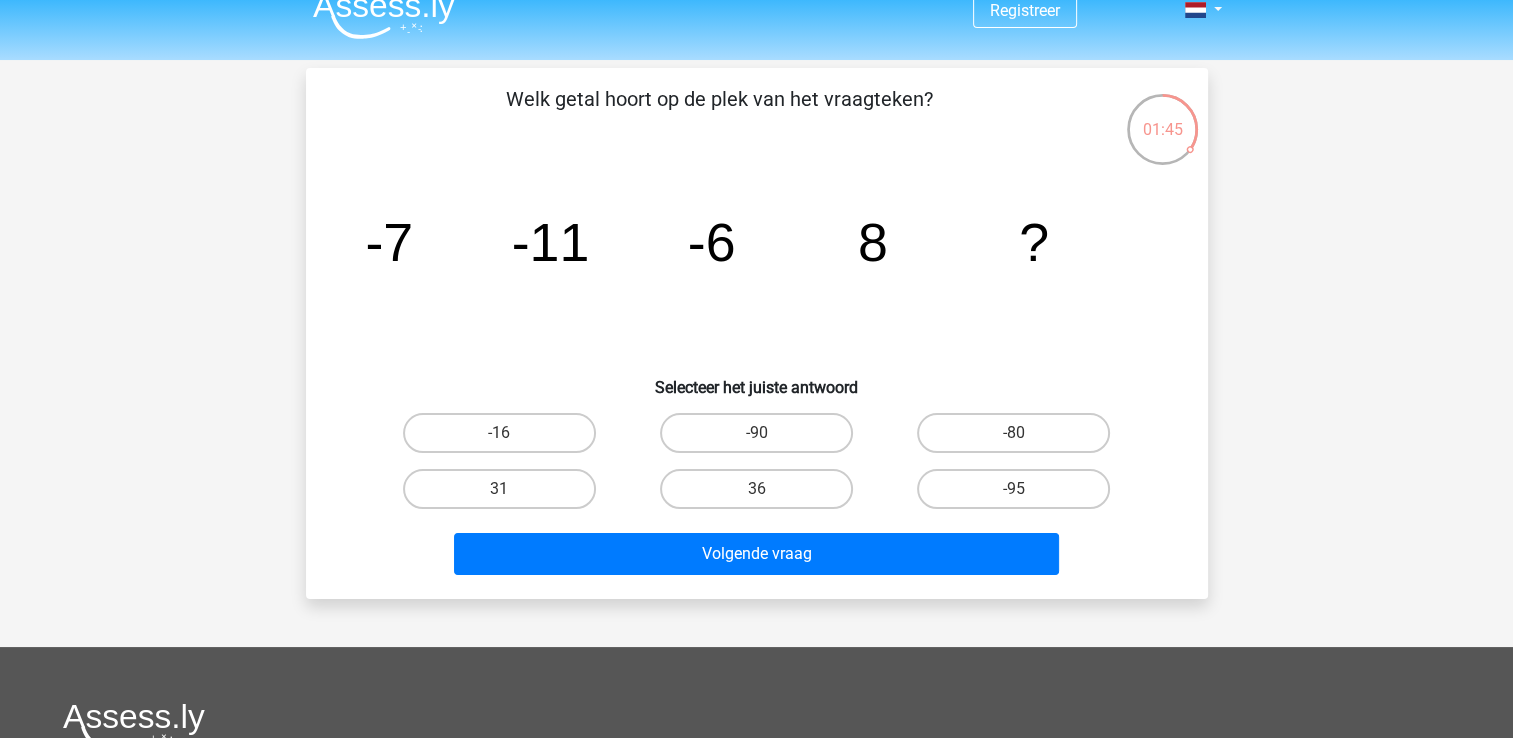 scroll, scrollTop: 21, scrollLeft: 0, axis: vertical 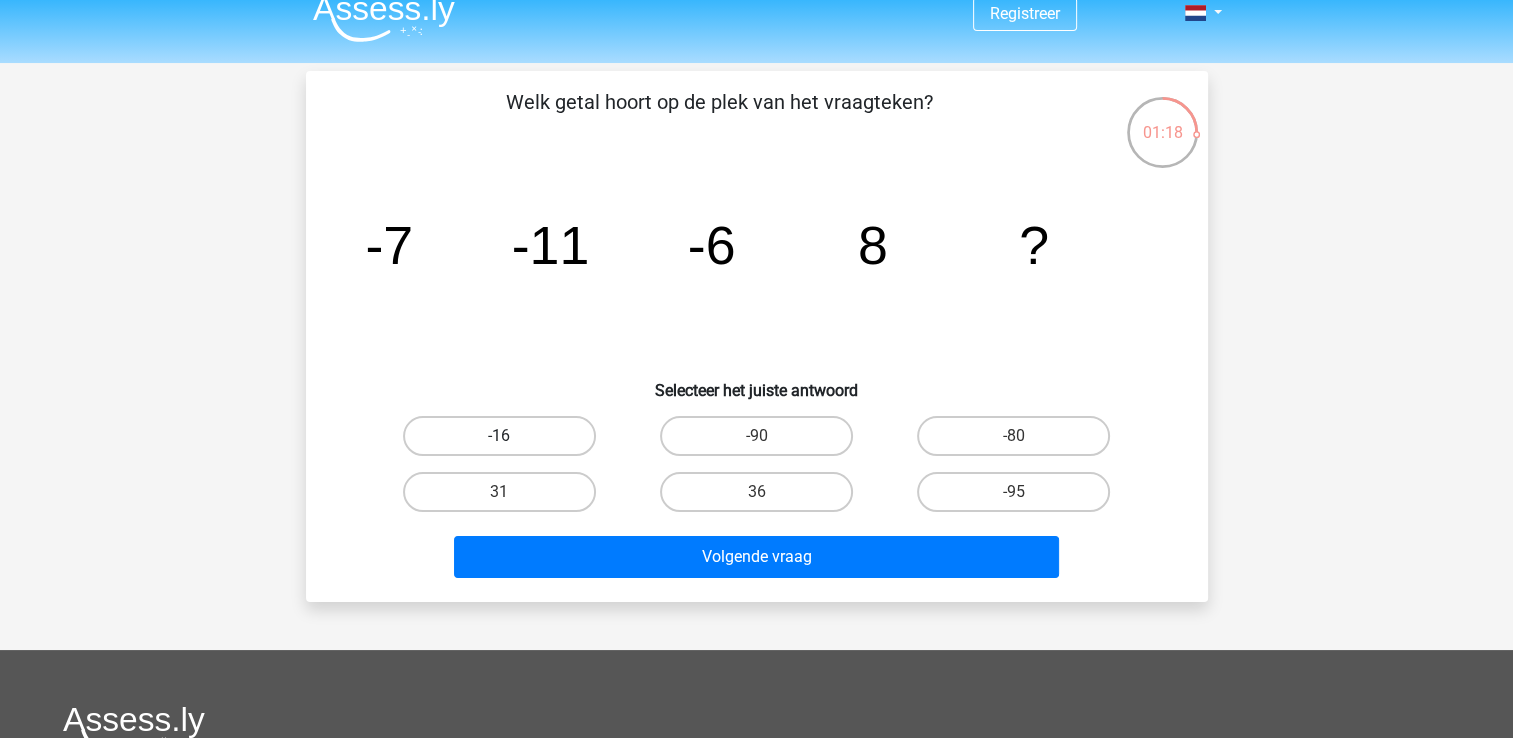 click on "-16" at bounding box center (499, 436) 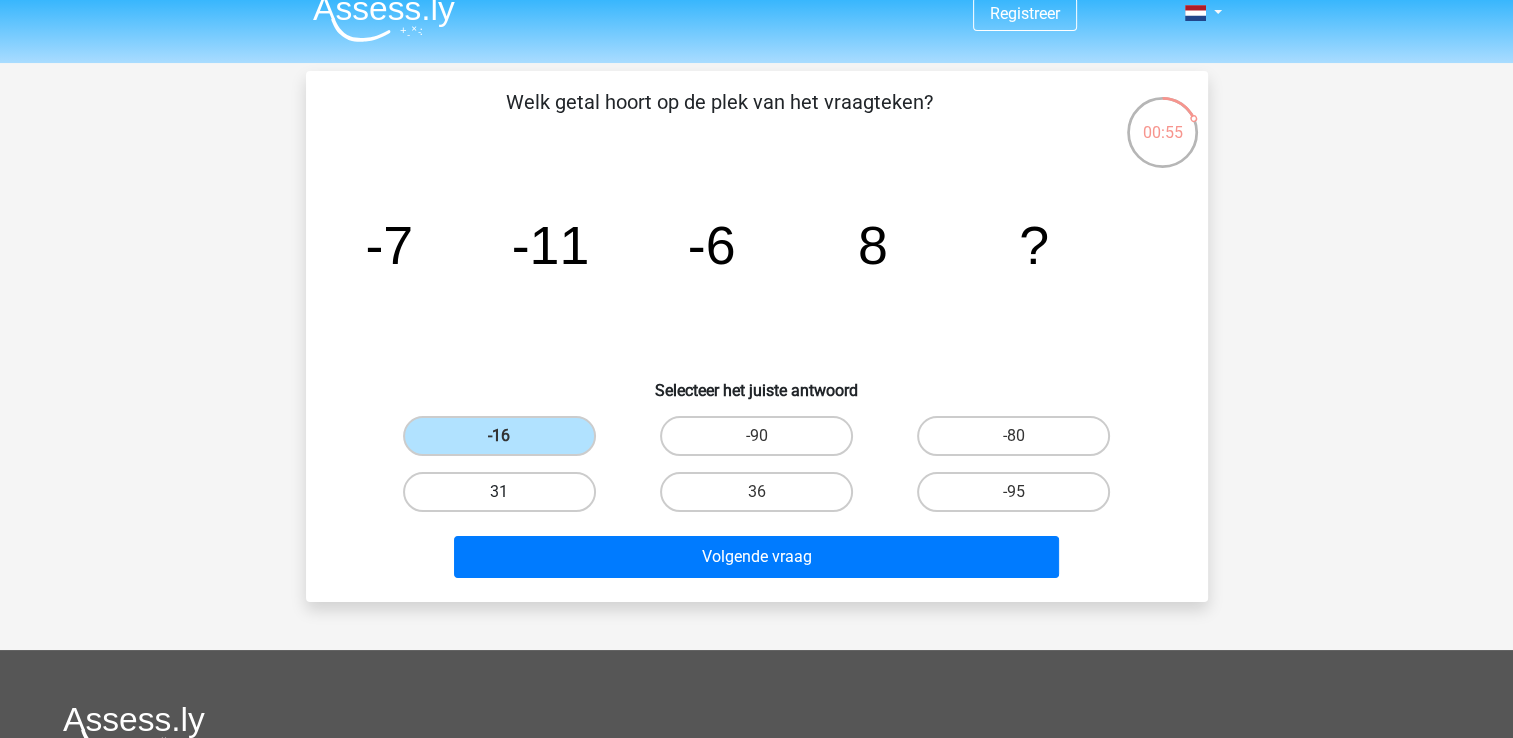 click on "31" at bounding box center [499, 492] 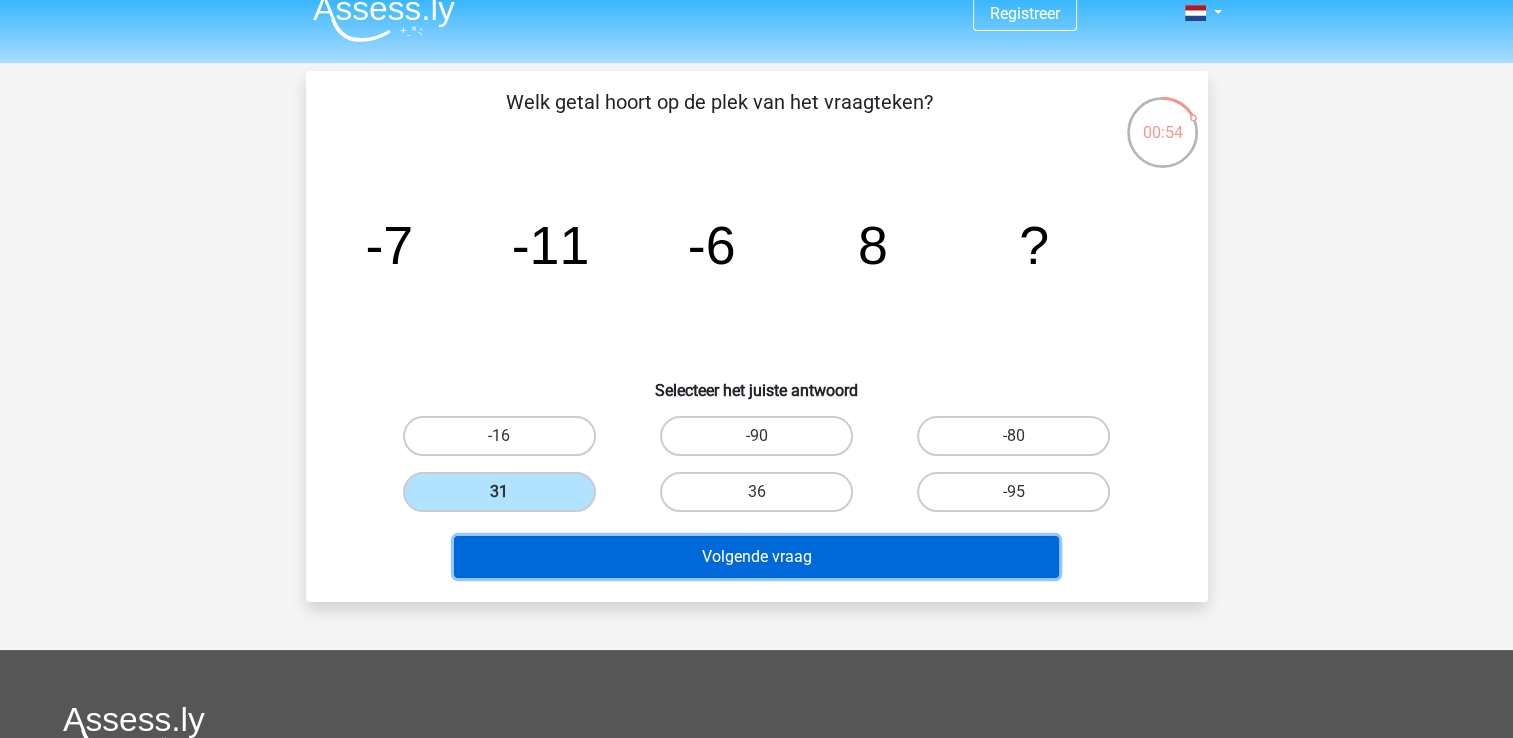 click on "Volgende vraag" at bounding box center [756, 557] 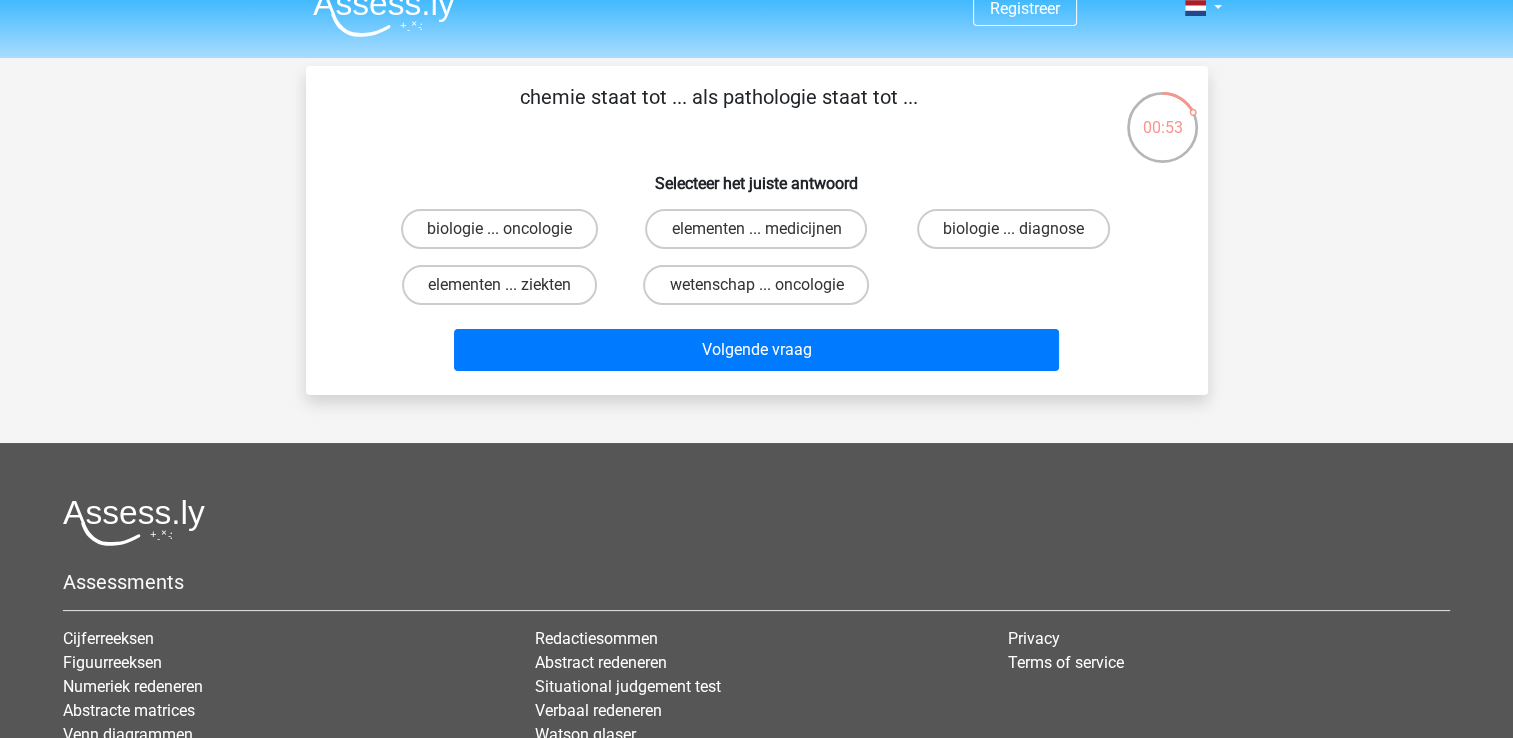 scroll, scrollTop: 10, scrollLeft: 0, axis: vertical 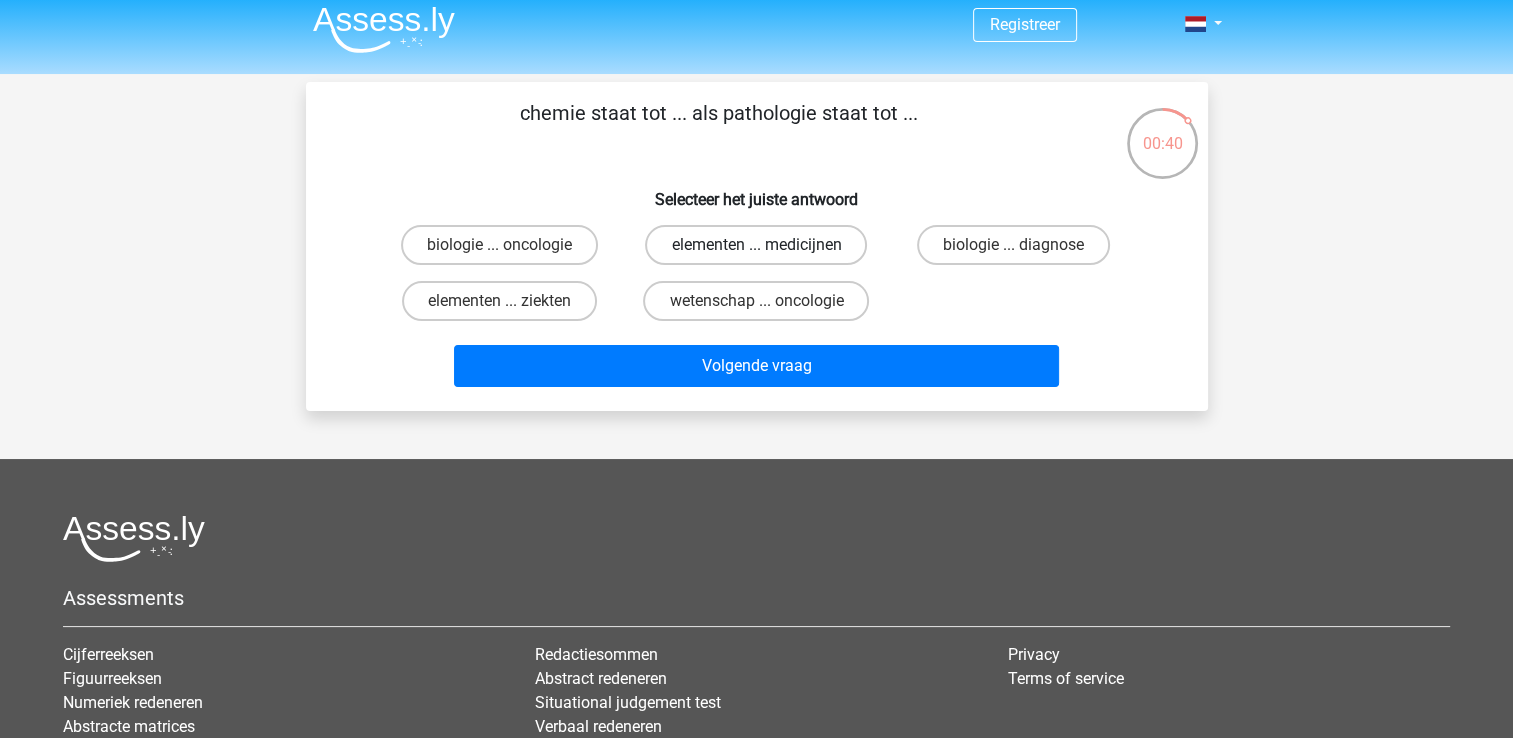 click on "elementen ... medicijnen" at bounding box center [756, 245] 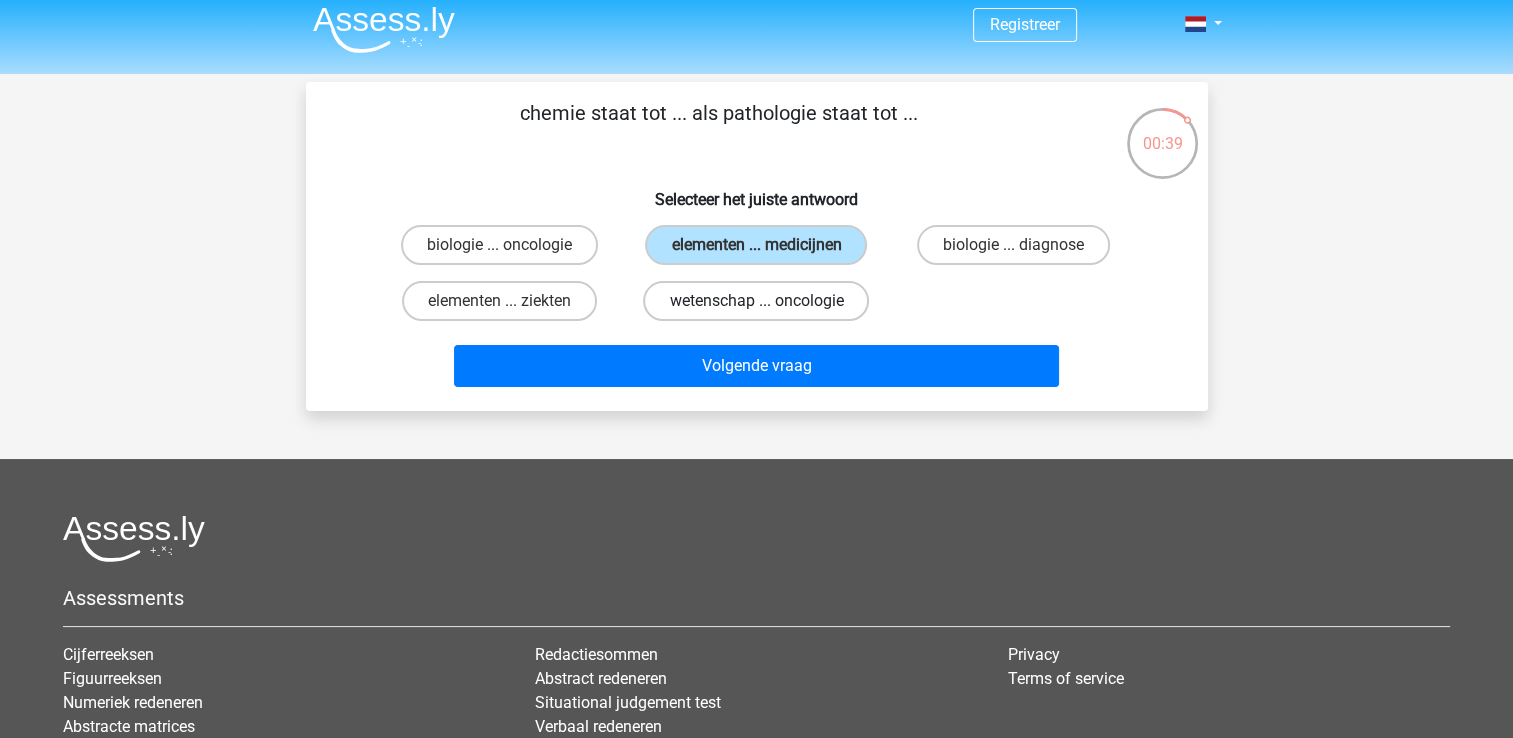 click on "wetenschap ... oncologie" at bounding box center (756, 301) 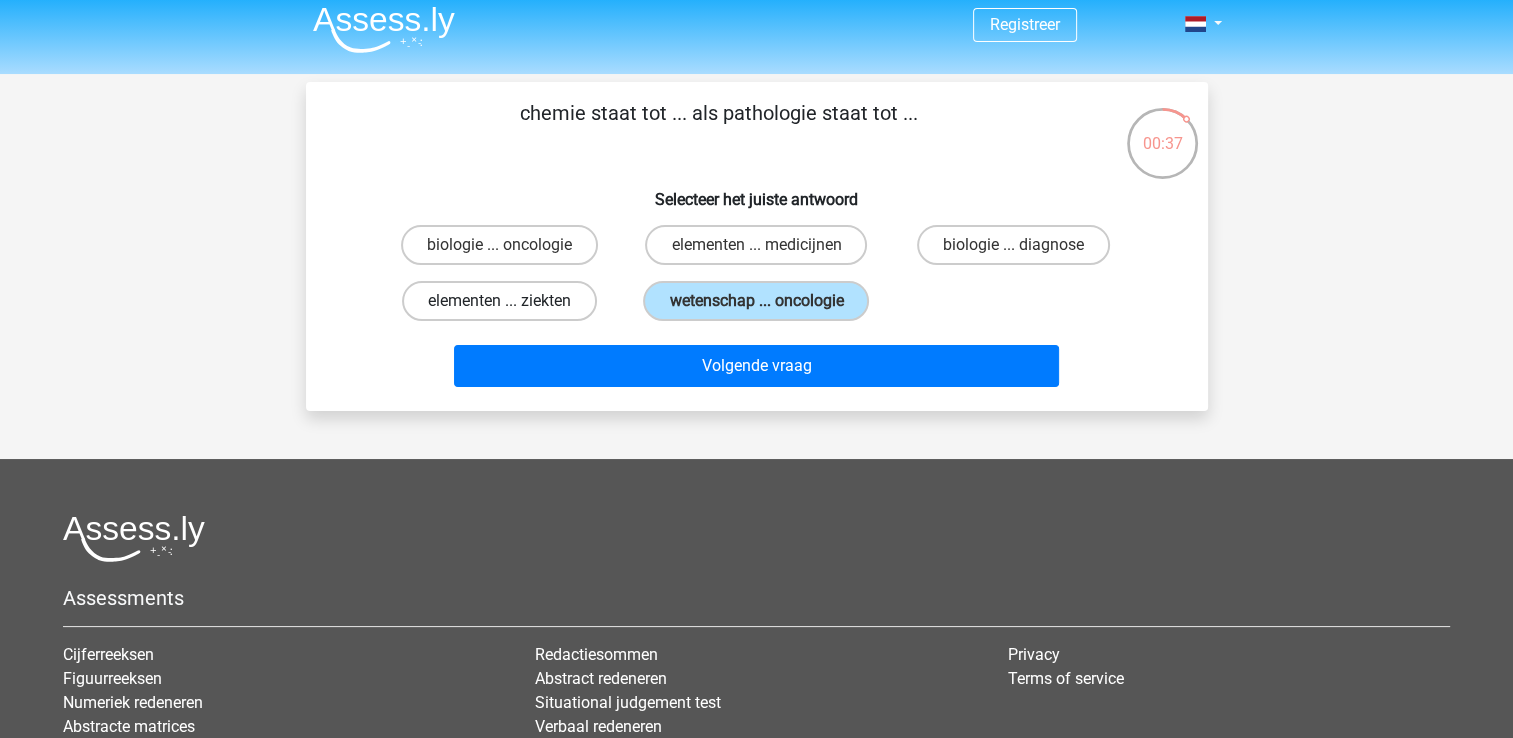 click on "elementen ... ziekten" at bounding box center (499, 301) 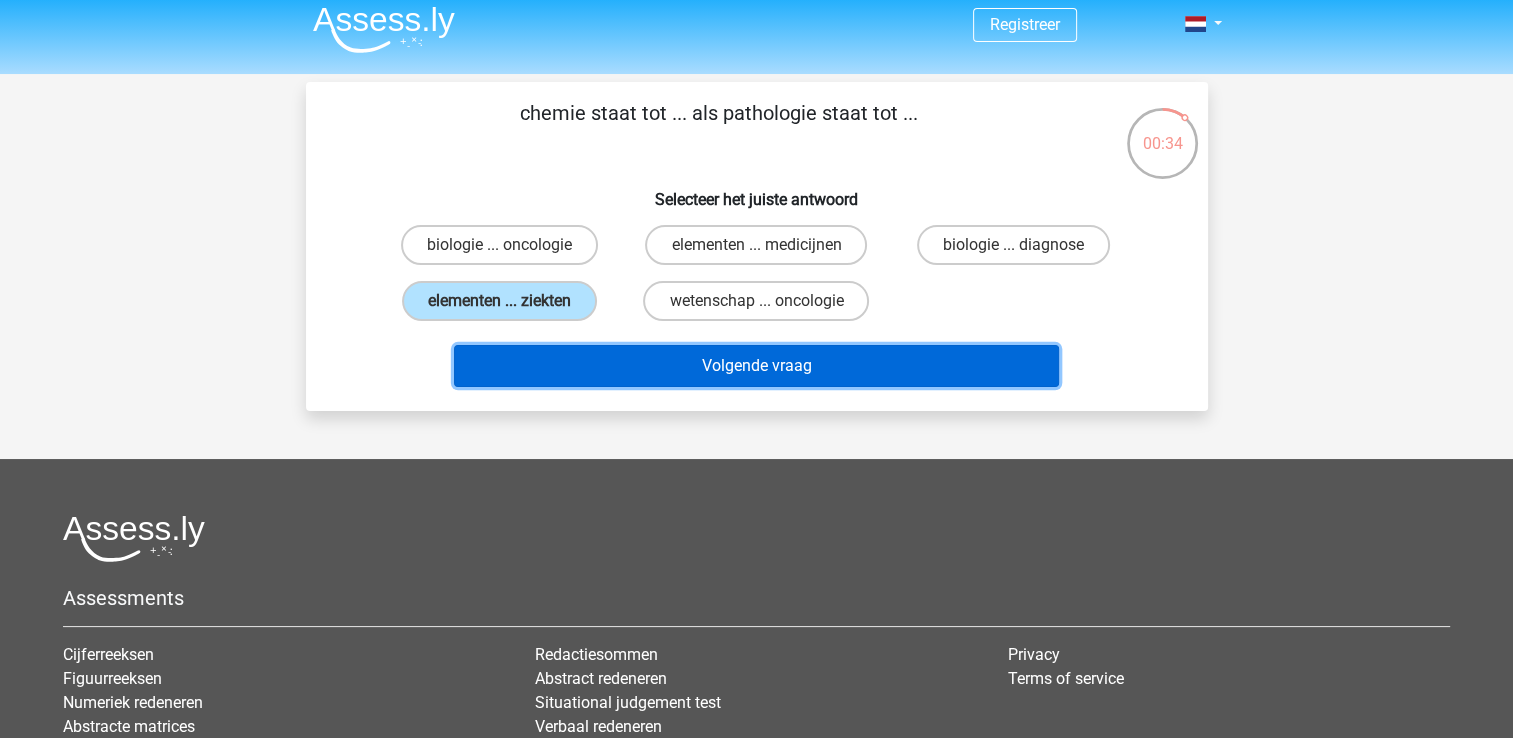 click on "Volgende vraag" at bounding box center (756, 366) 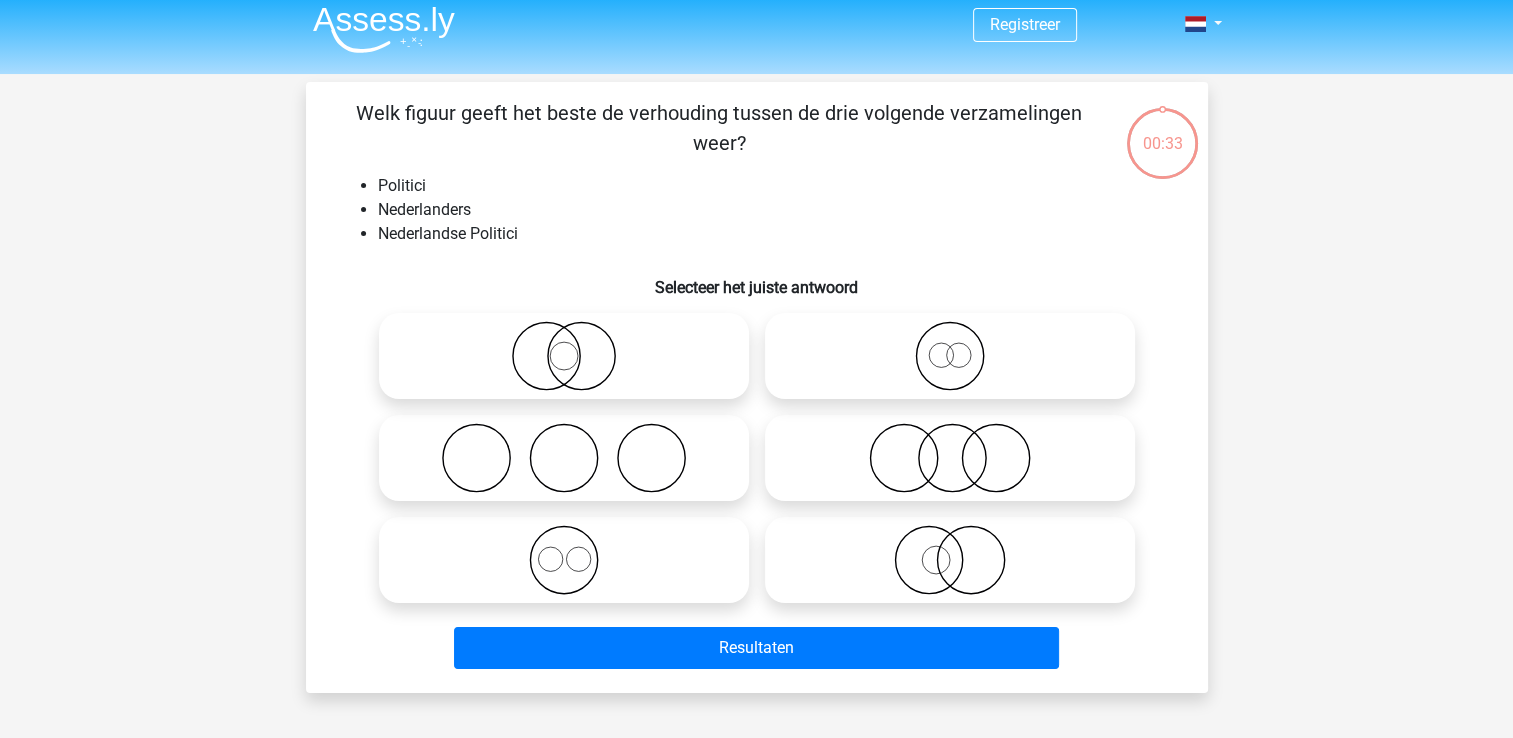 scroll, scrollTop: 92, scrollLeft: 0, axis: vertical 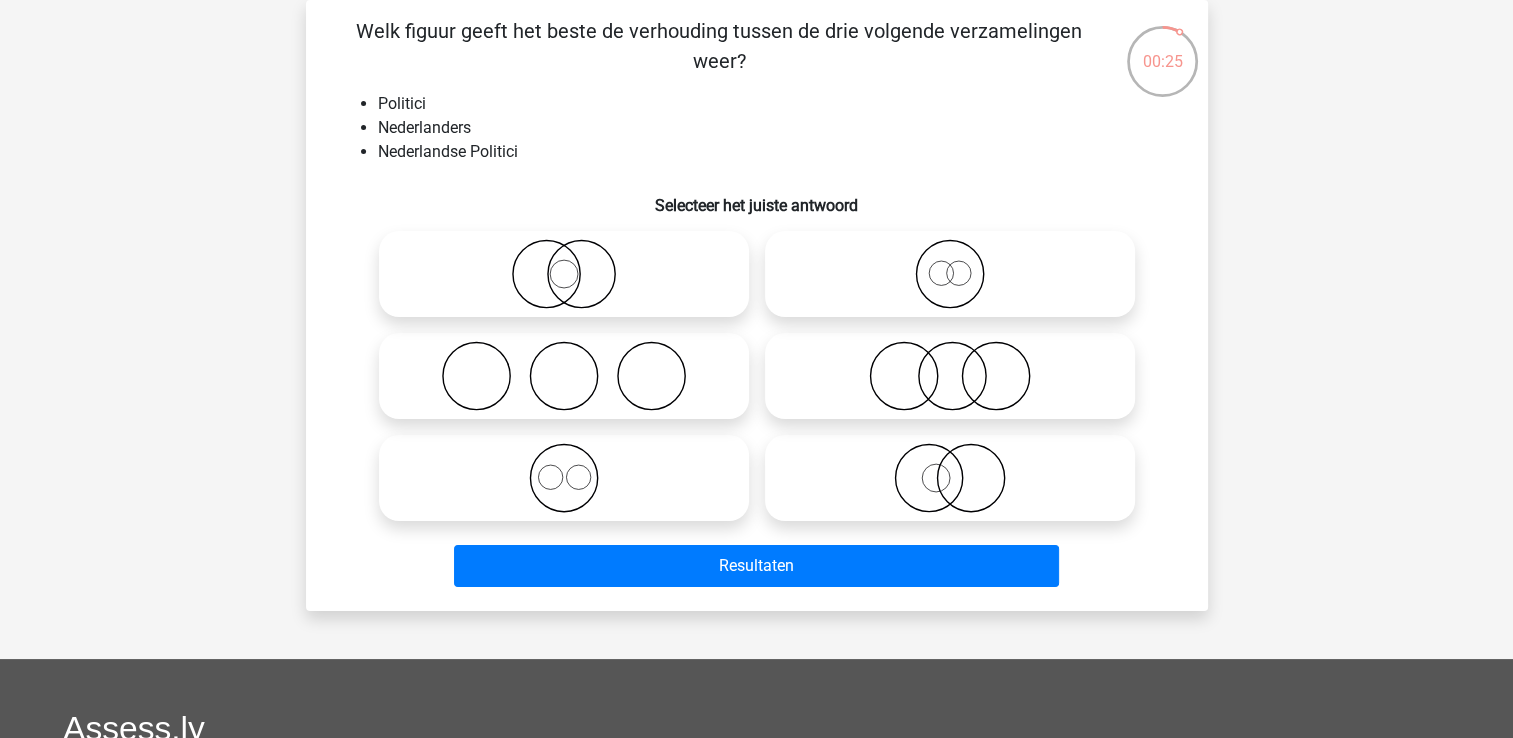 click 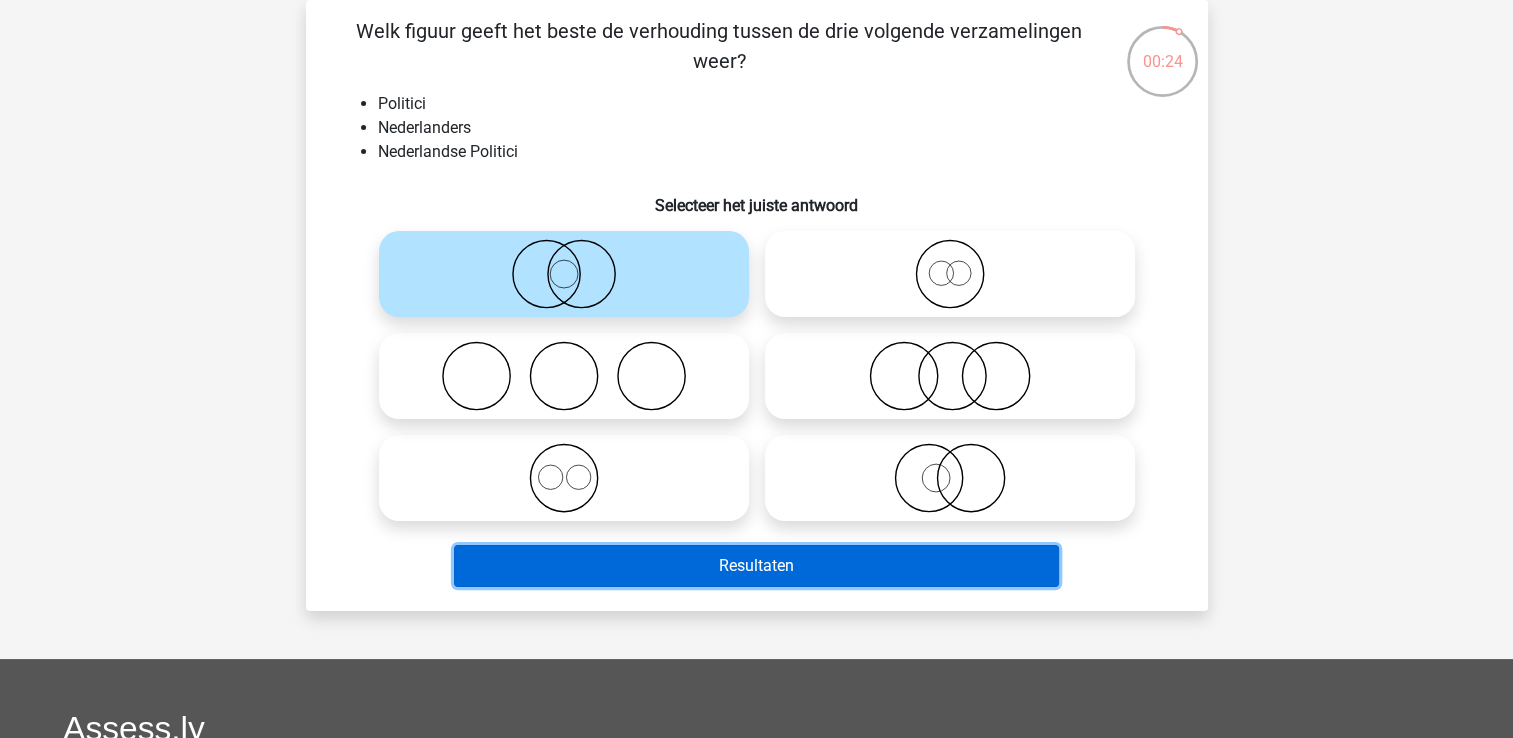 click on "Resultaten" at bounding box center (756, 566) 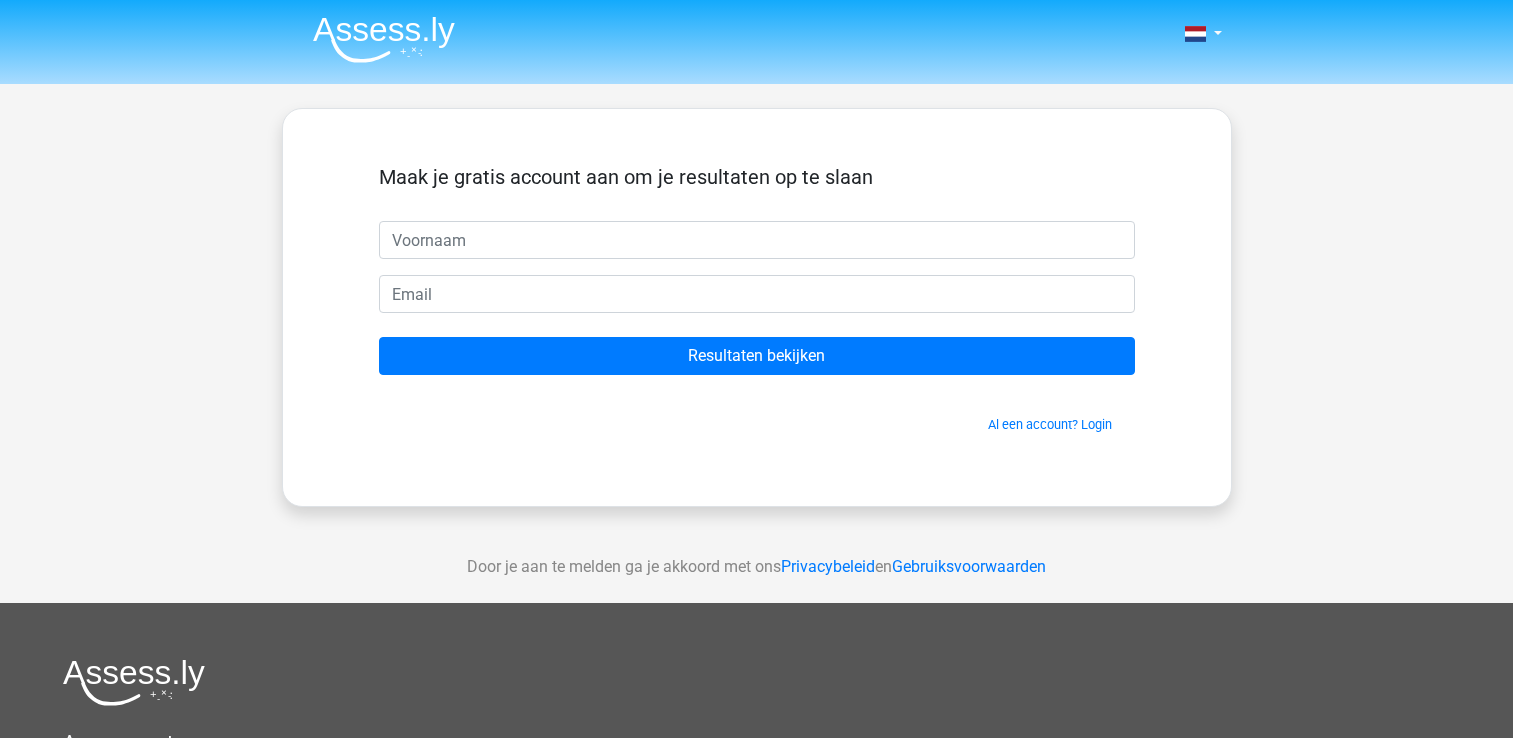 scroll, scrollTop: 0, scrollLeft: 0, axis: both 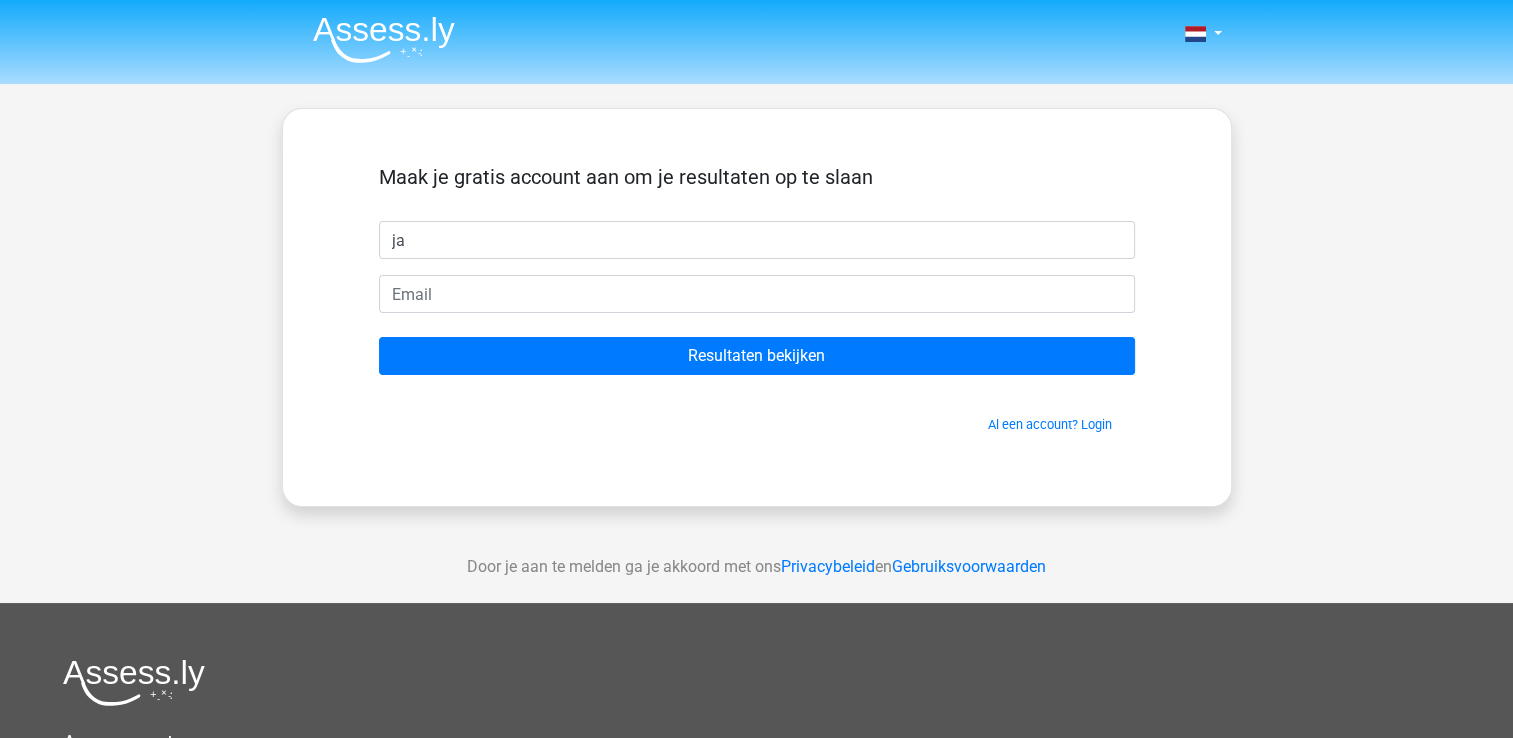 type on "j" 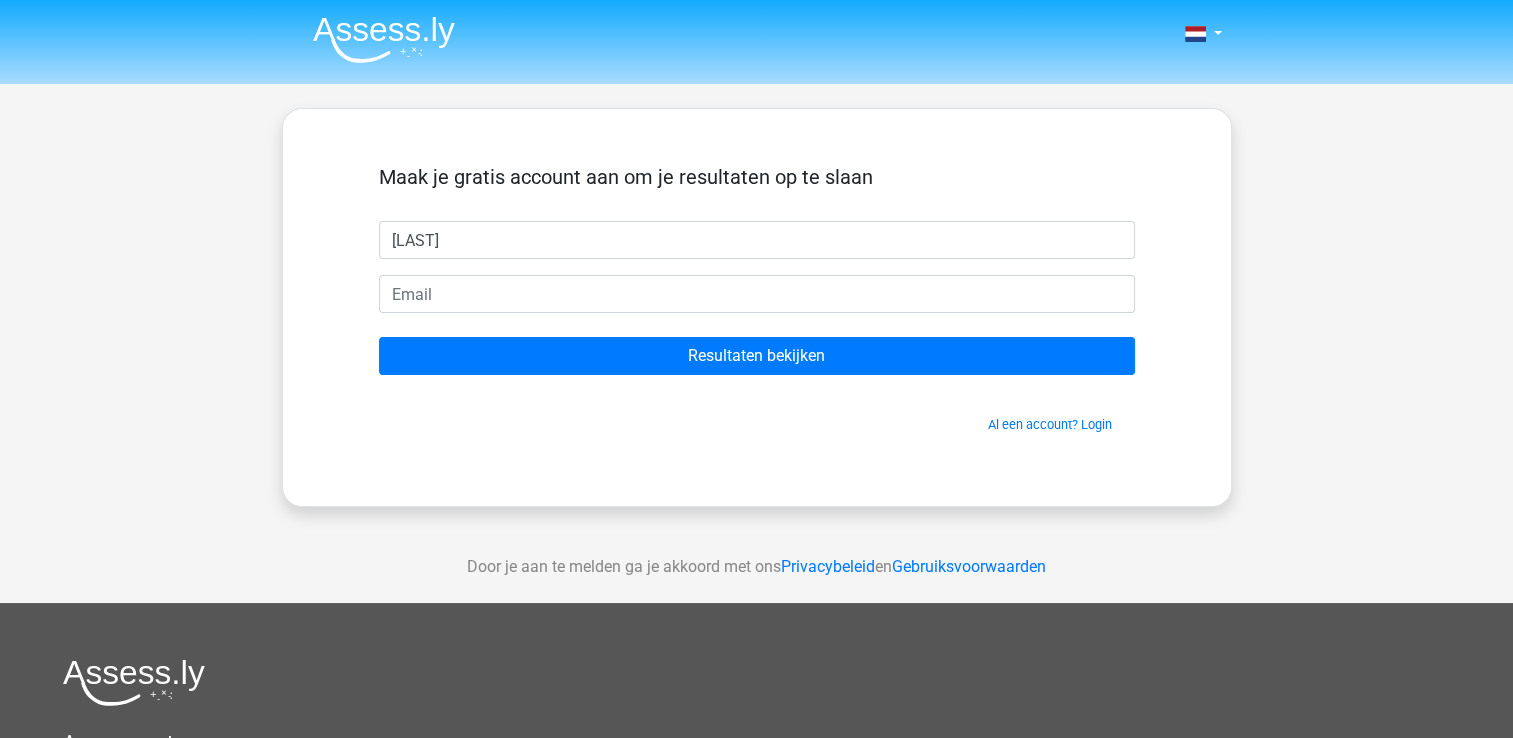 type on "Chiv" 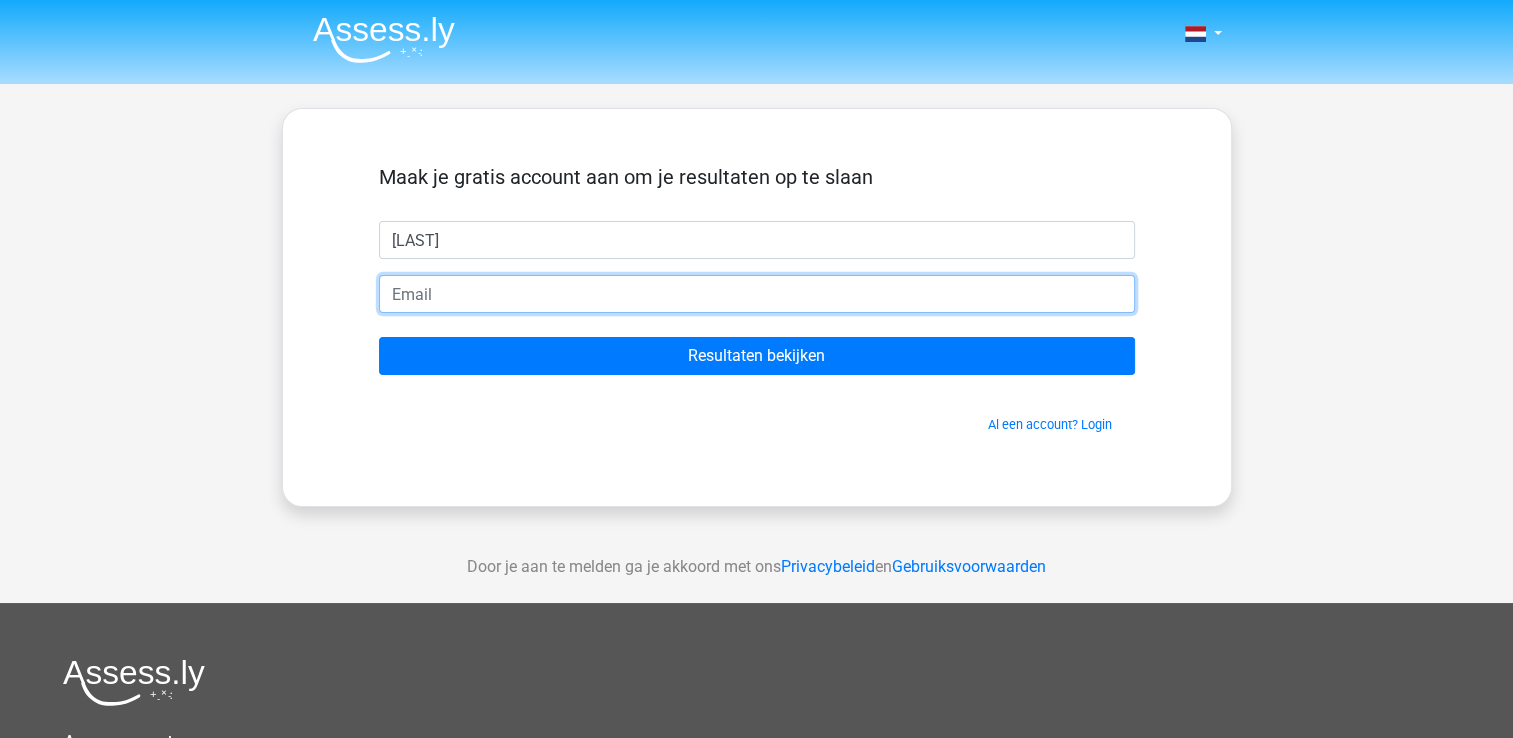 click at bounding box center (757, 294) 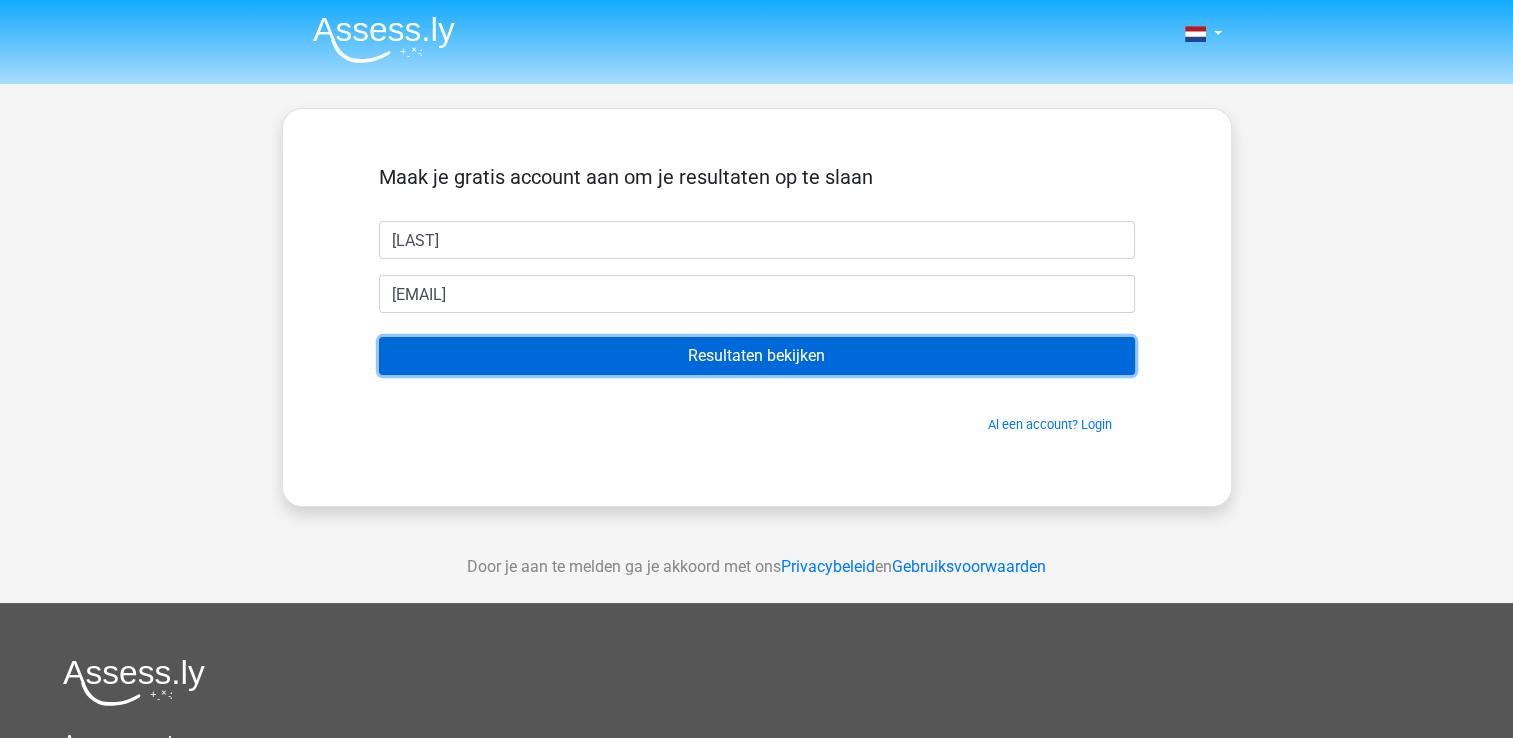 click on "Resultaten bekijken" at bounding box center [757, 356] 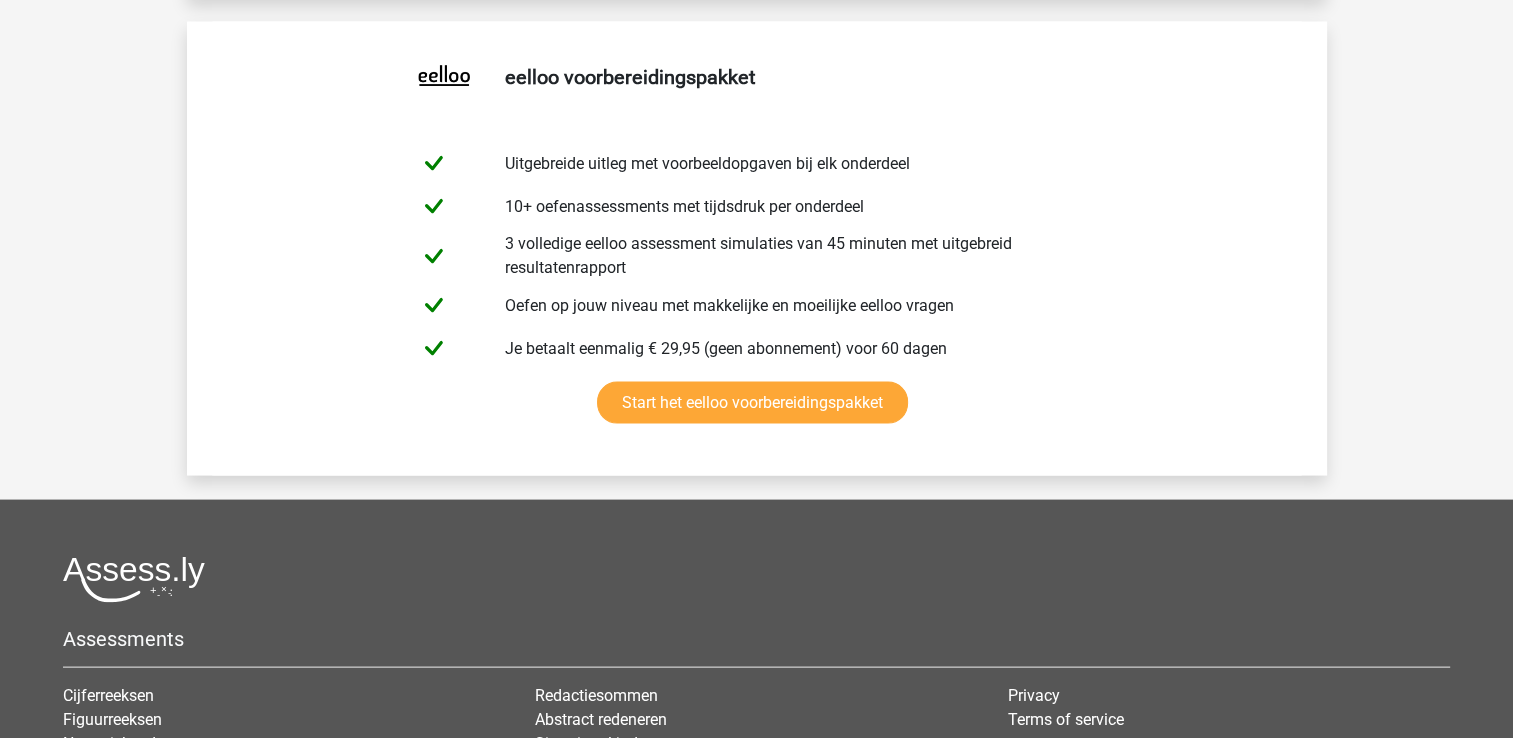 scroll, scrollTop: 3943, scrollLeft: 0, axis: vertical 